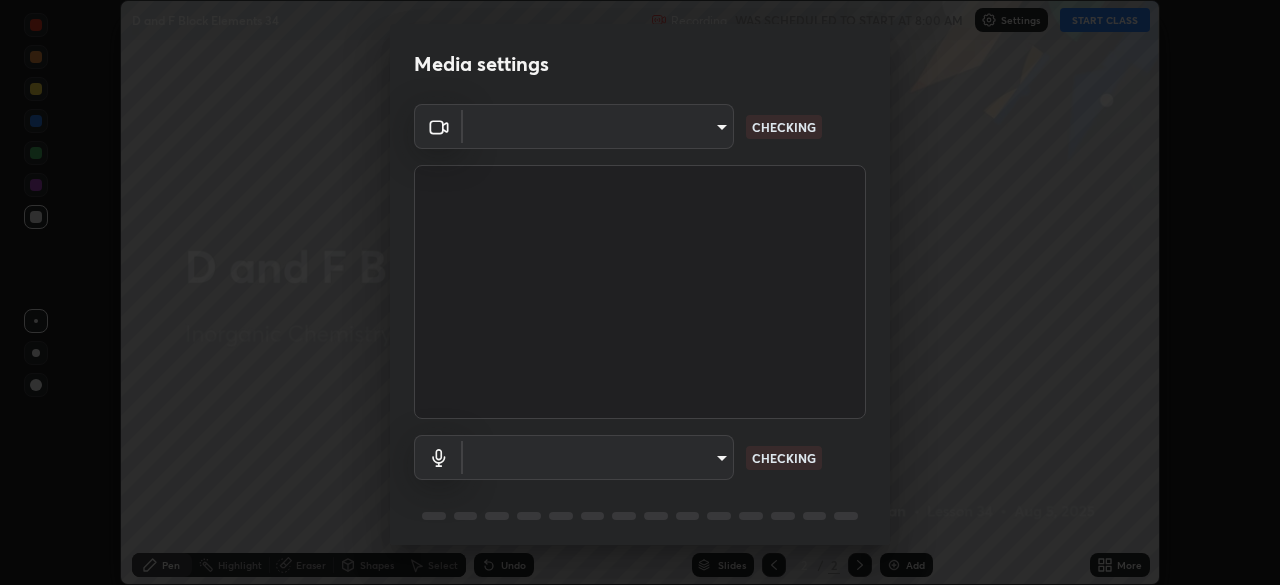 scroll, scrollTop: 0, scrollLeft: 0, axis: both 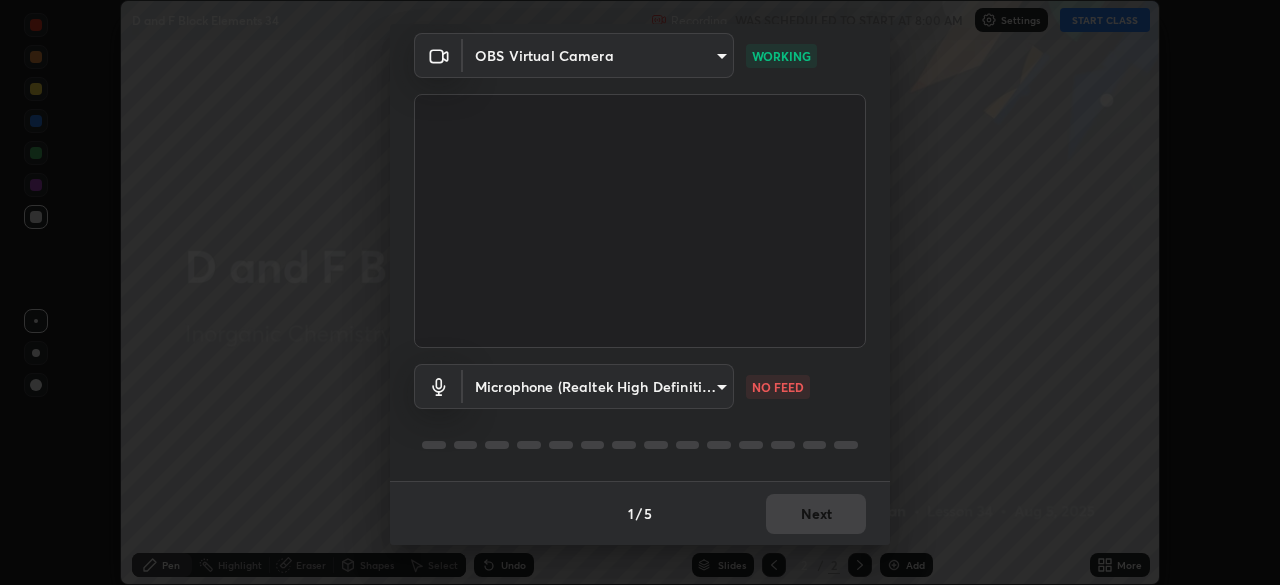 click on "Erase all D and F Block Elements 34 Recording WAS SCHEDULED TO START AT  8:00 AM Settings START CLASS Setting up your live class D and F Block Elements 34 • L34 of Inorganic Chemistry [PERSON] Pen Highlight Eraser Shapes Select Undo Slides 2 / 2 Add More No doubts shared Encourage your learners to ask a doubt for better clarity Report an issue Reason for reporting Buffering Chat not working Audio - Video sync issue Educator video quality low ​ Attach an image Report Media settings OBS Virtual Camera [HASH] WORKING Microphone (Realtek High Definition Audio) [HASH] NO FEED 1 / 5 Next" at bounding box center (640, 292) 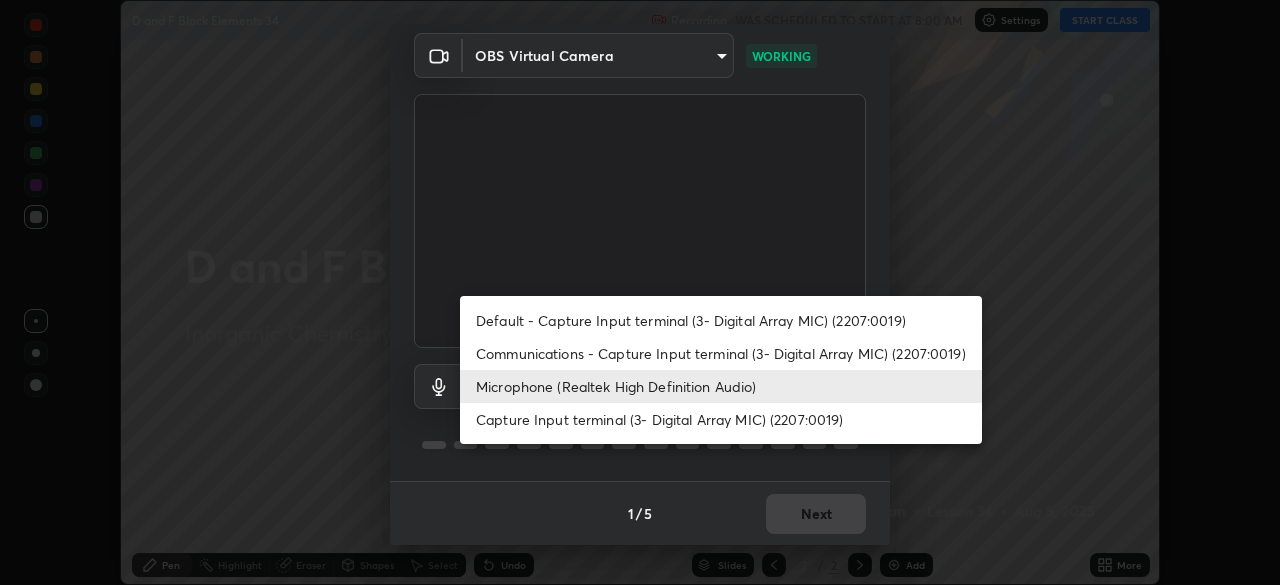click on "Capture Input terminal (3- Digital Array MIC) (2207:0019)" at bounding box center [721, 419] 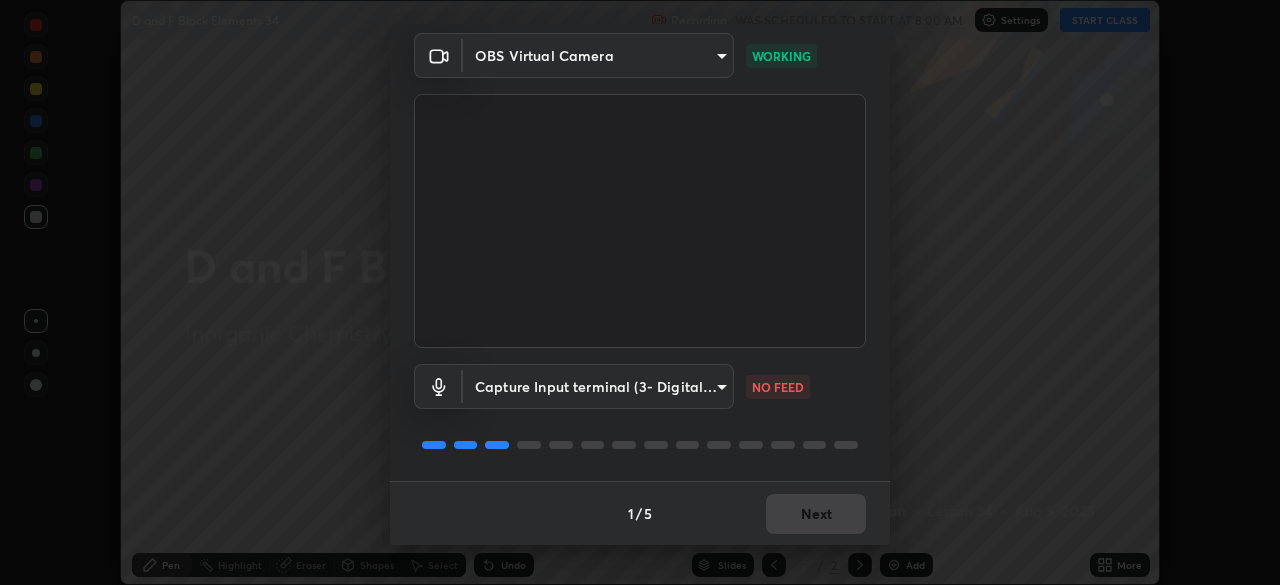 click on "Erase all D and F Block Elements 34 Recording WAS SCHEDULED TO START AT  8:00 AM Settings START CLASS Setting up your live class D and F Block Elements 34 • L34 of Inorganic Chemistry [PERSON] Pen Highlight Eraser Shapes Select Undo Slides 2 / 2 Add More No doubts shared Encourage your learners to ask a doubt for better clarity Report an issue Reason for reporting Buffering Chat not working Audio - Video sync issue Educator video quality low ​ Attach an image Report Media settings OBS Virtual Camera [HASH] WORKING Capture Input terminal (3- Digital Array MIC) (2207:0019) [HASH] NO FEED 1 / 5 Next" at bounding box center (640, 292) 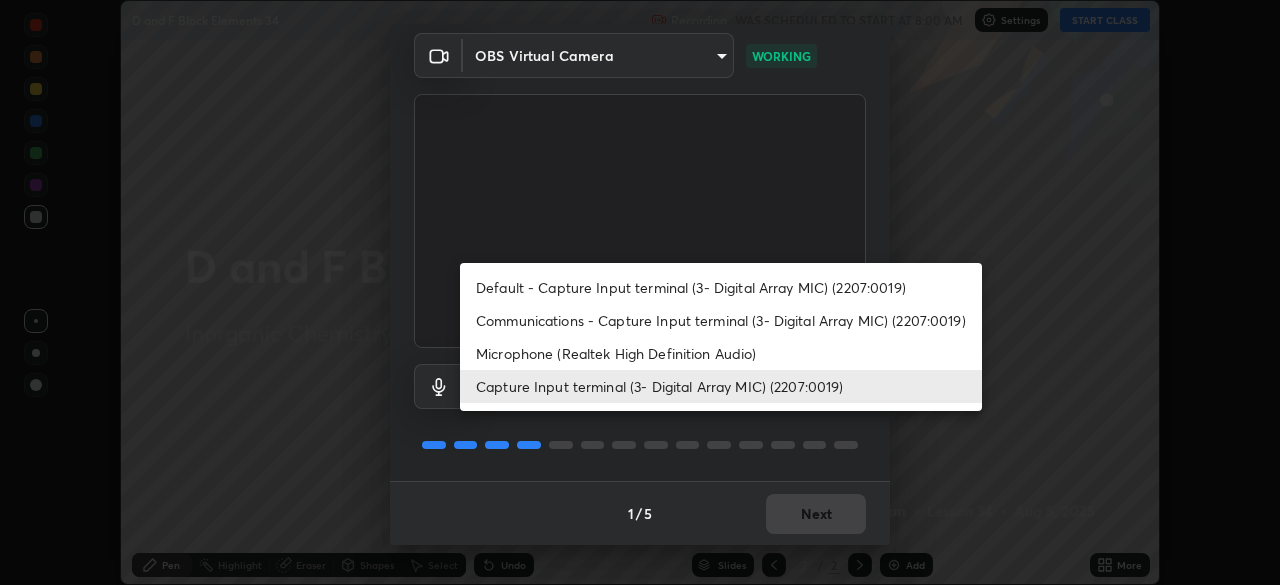 click on "Microphone (Realtek High Definition Audio)" at bounding box center [721, 353] 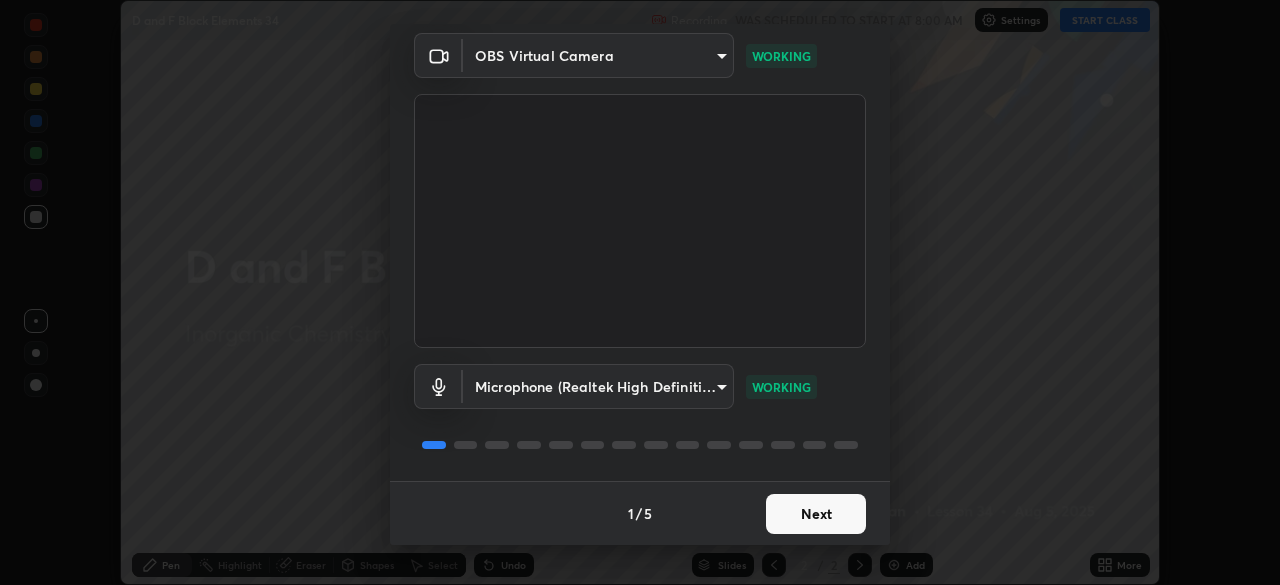 click on "Next" at bounding box center (816, 514) 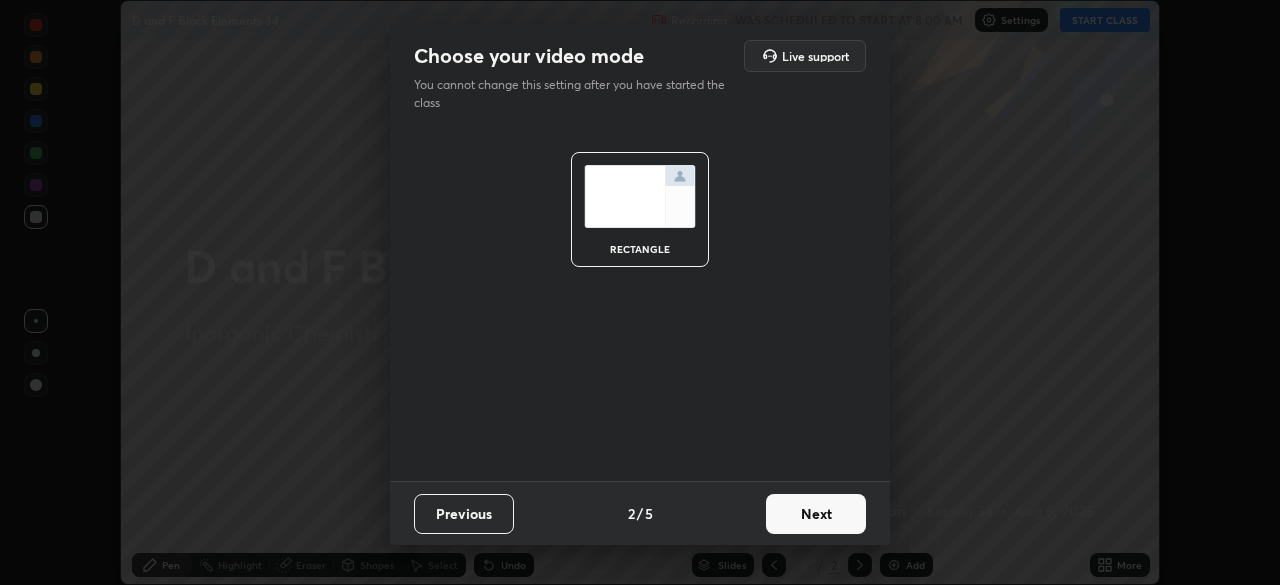 scroll, scrollTop: 0, scrollLeft: 0, axis: both 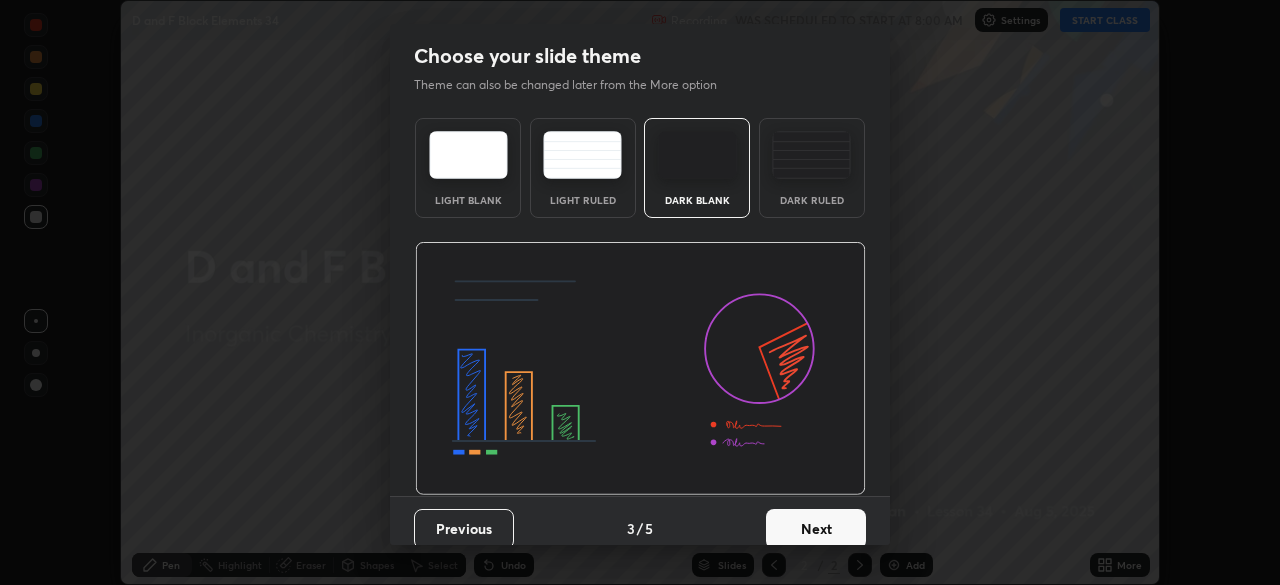 click on "Next" at bounding box center [816, 529] 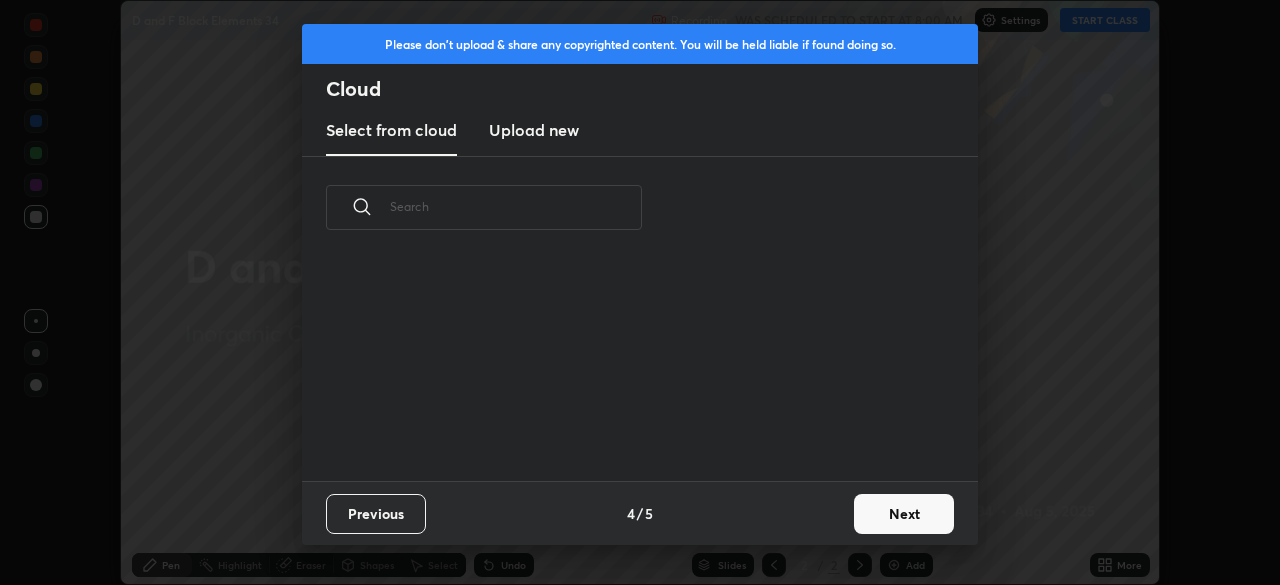 click on "Previous 4 / 5 Next" at bounding box center (640, 513) 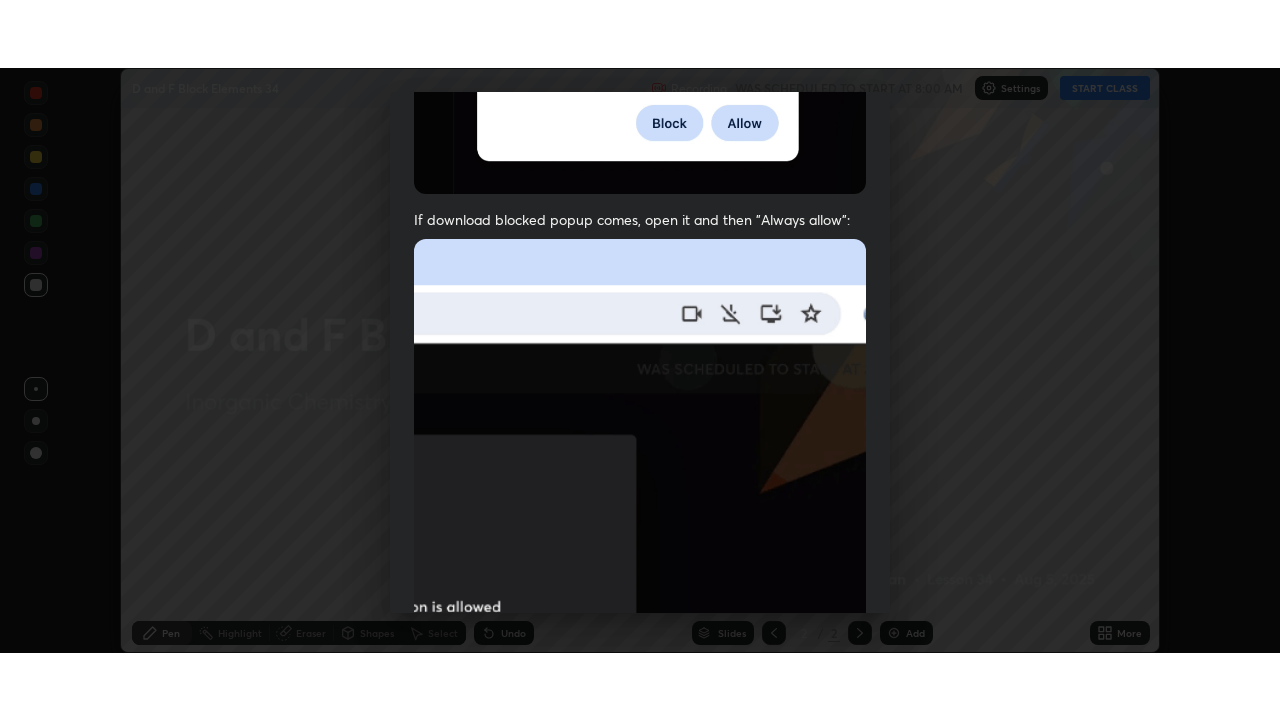scroll, scrollTop: 479, scrollLeft: 0, axis: vertical 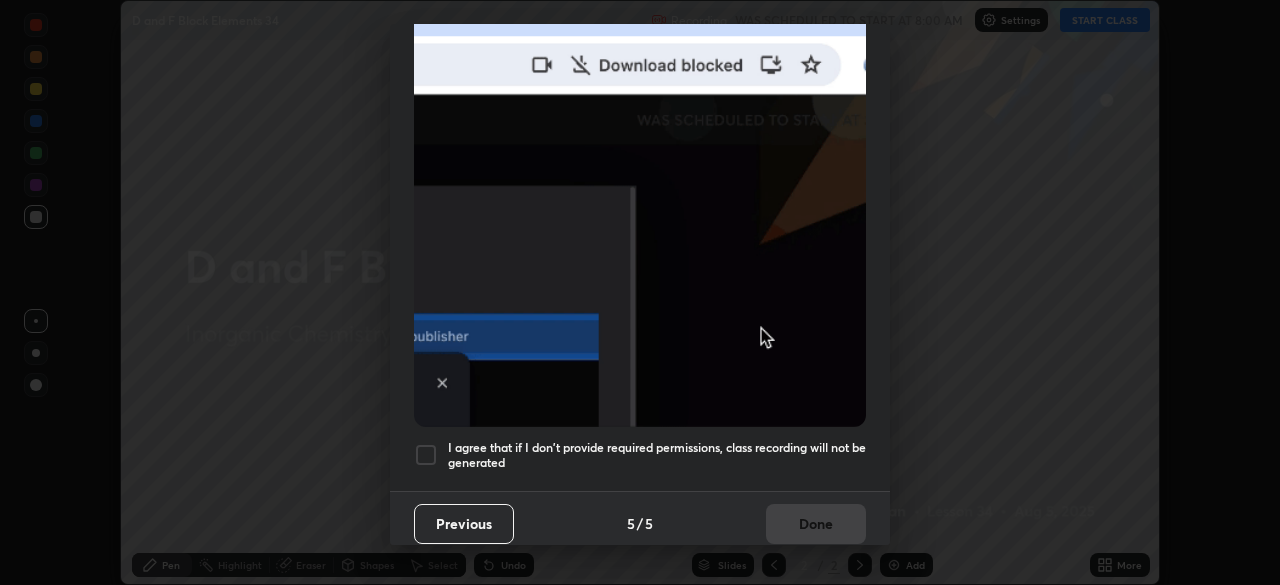 click at bounding box center (426, 455) 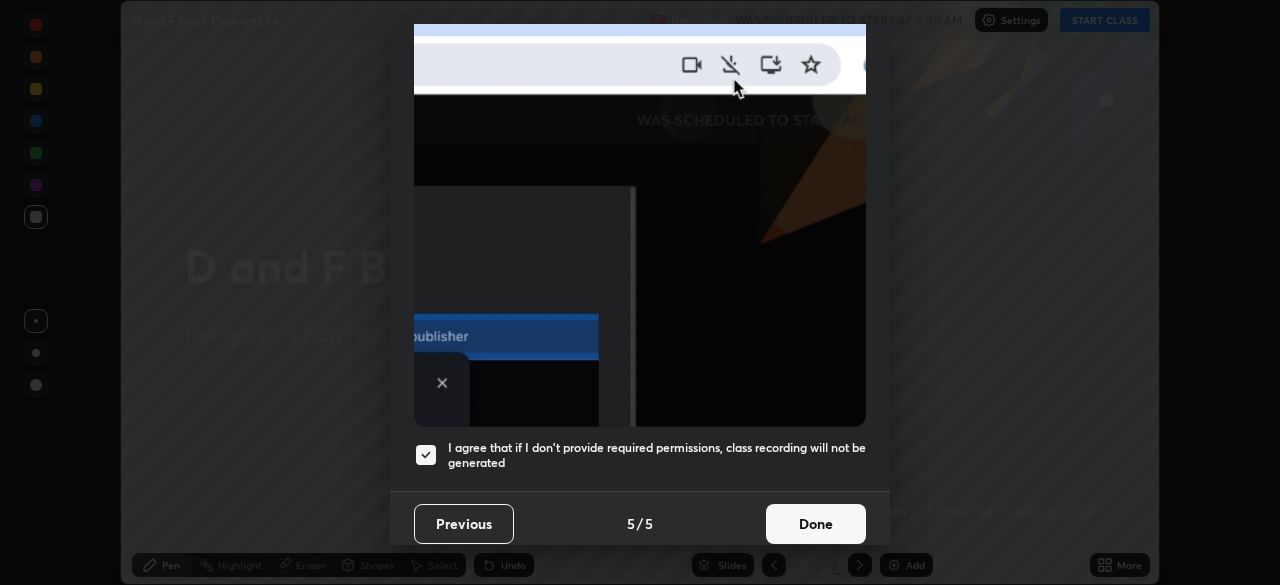 click on "Done" at bounding box center [816, 524] 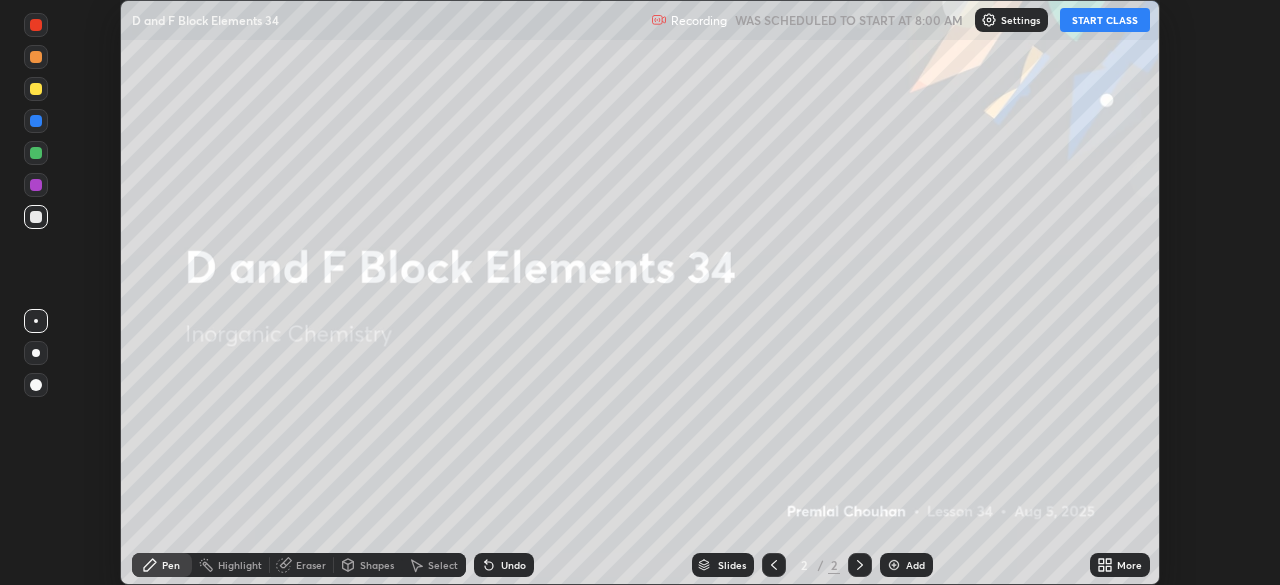 click 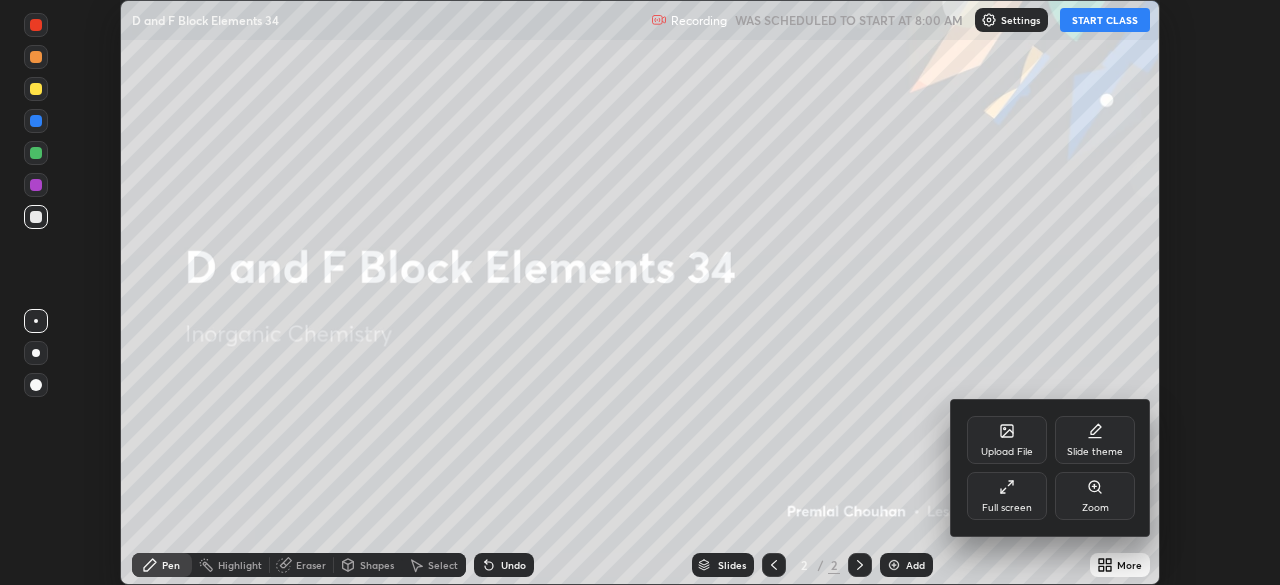 click on "Full screen" at bounding box center [1007, 508] 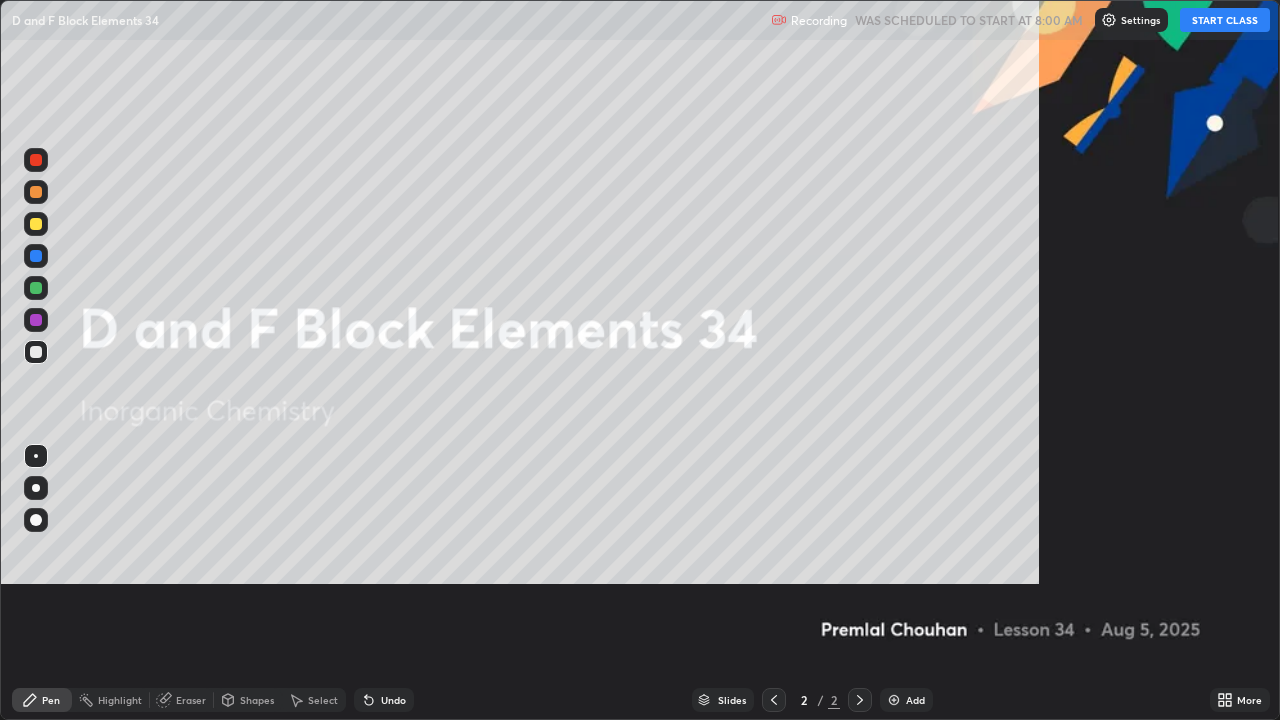 scroll, scrollTop: 99280, scrollLeft: 98720, axis: both 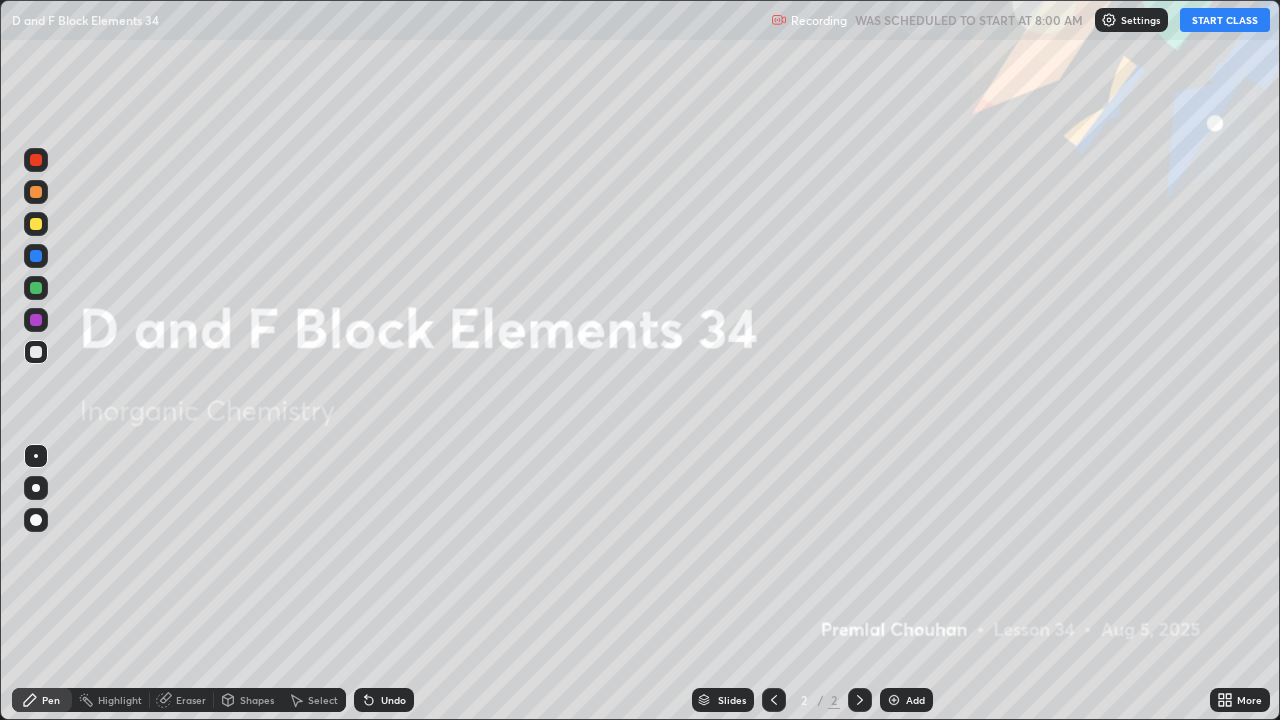 click on "START CLASS" at bounding box center (1225, 20) 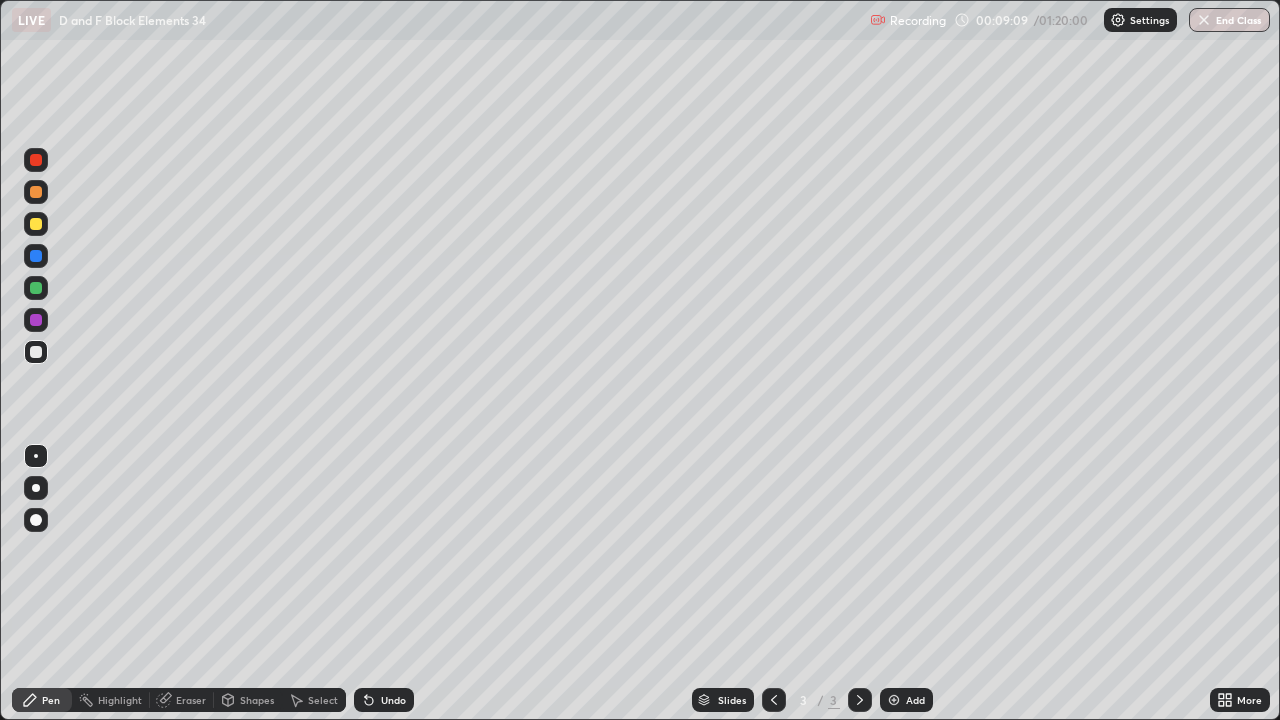 click at bounding box center (36, 224) 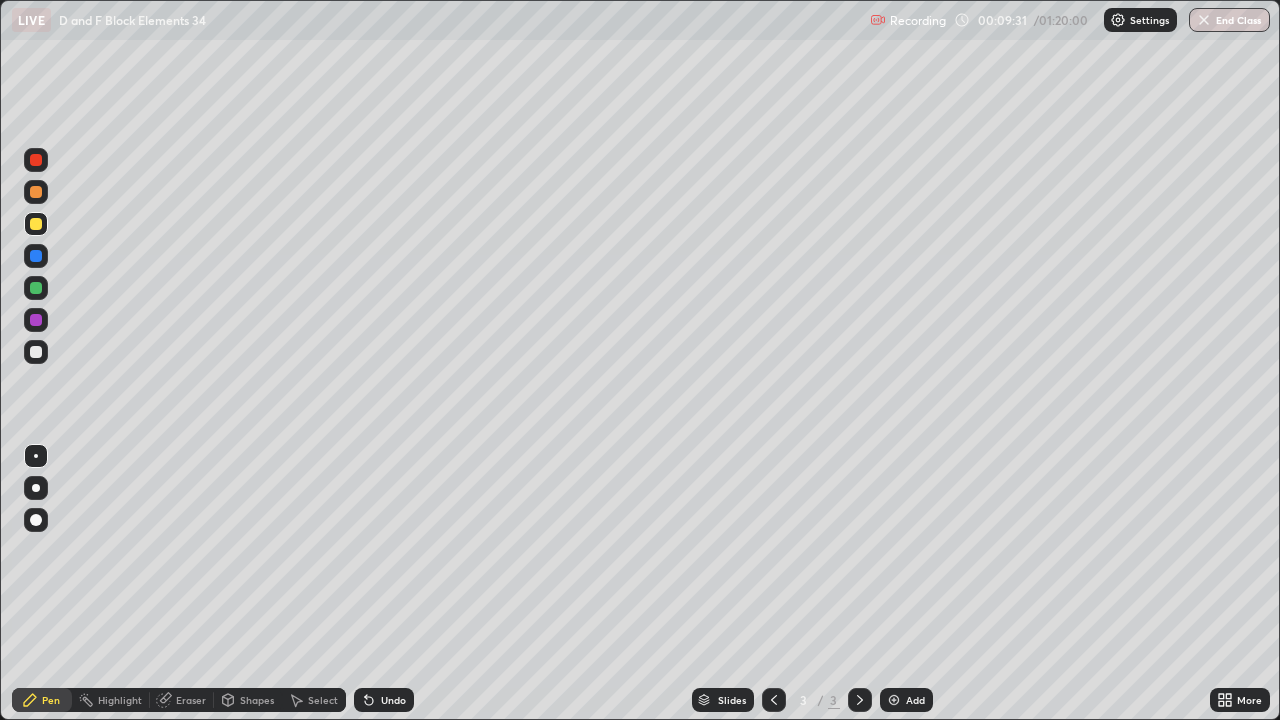 click on "Eraser" at bounding box center (191, 700) 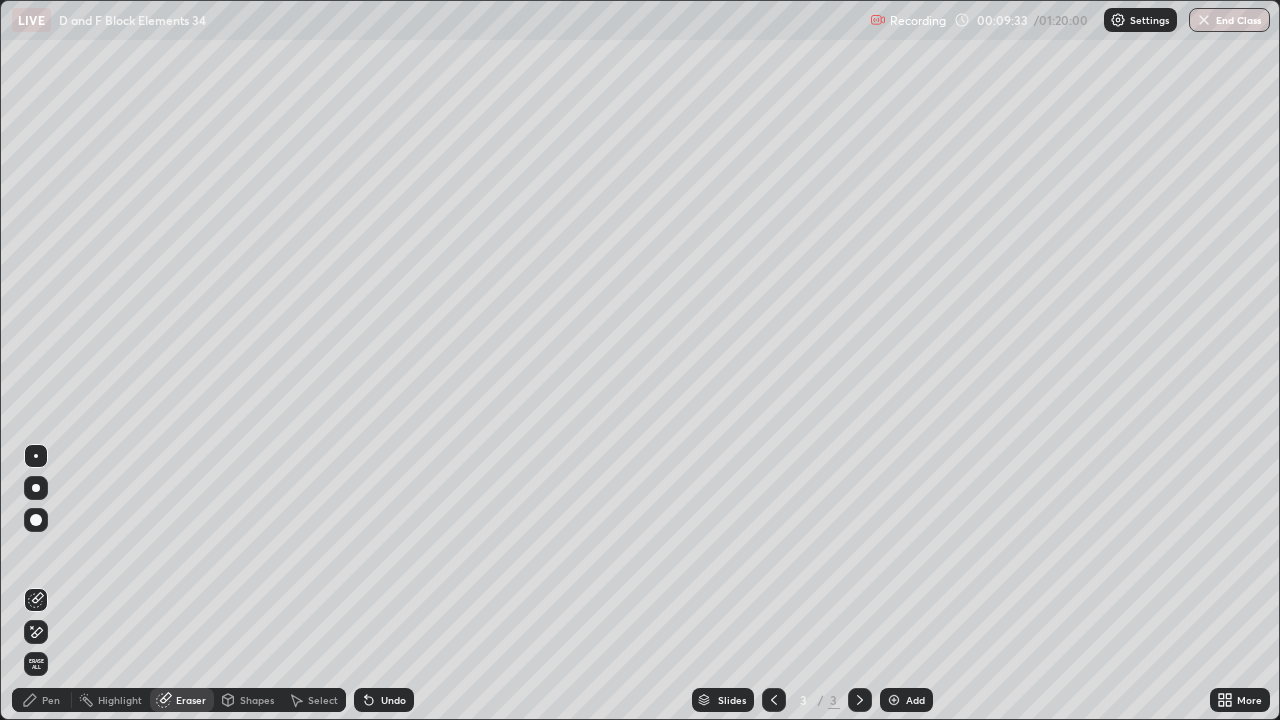 click on "Pen" at bounding box center (51, 700) 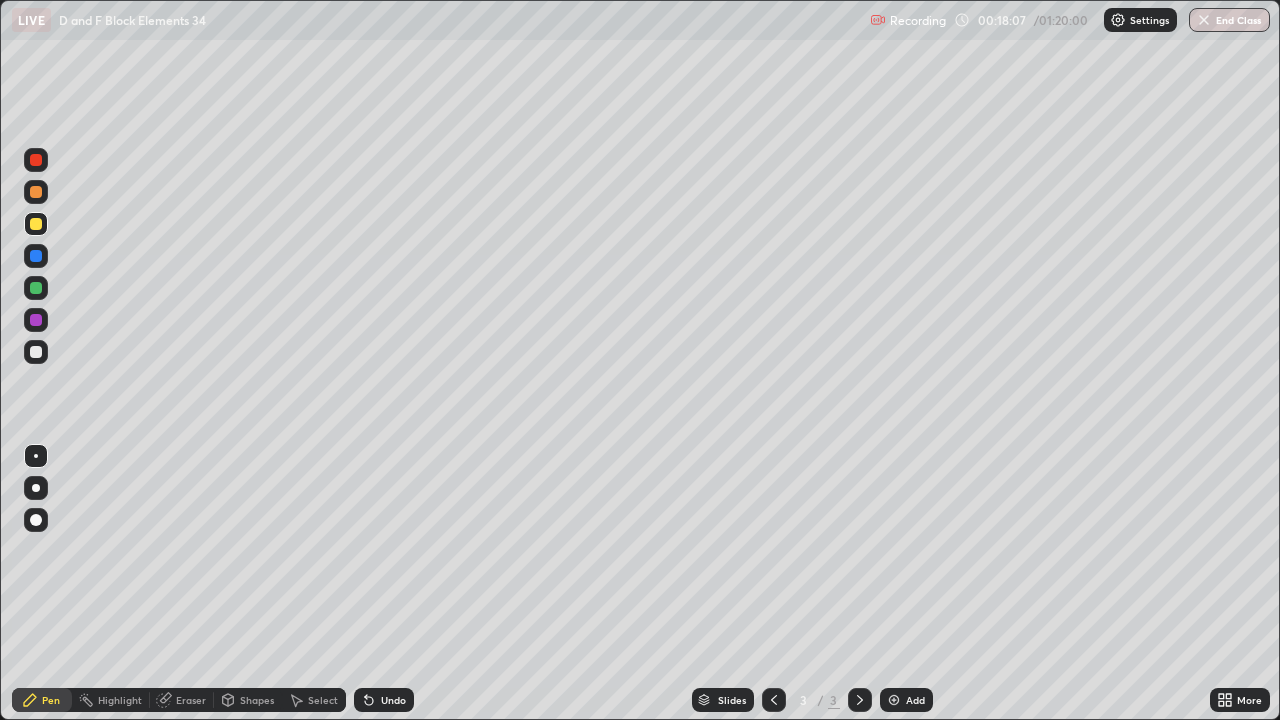 click at bounding box center [894, 700] 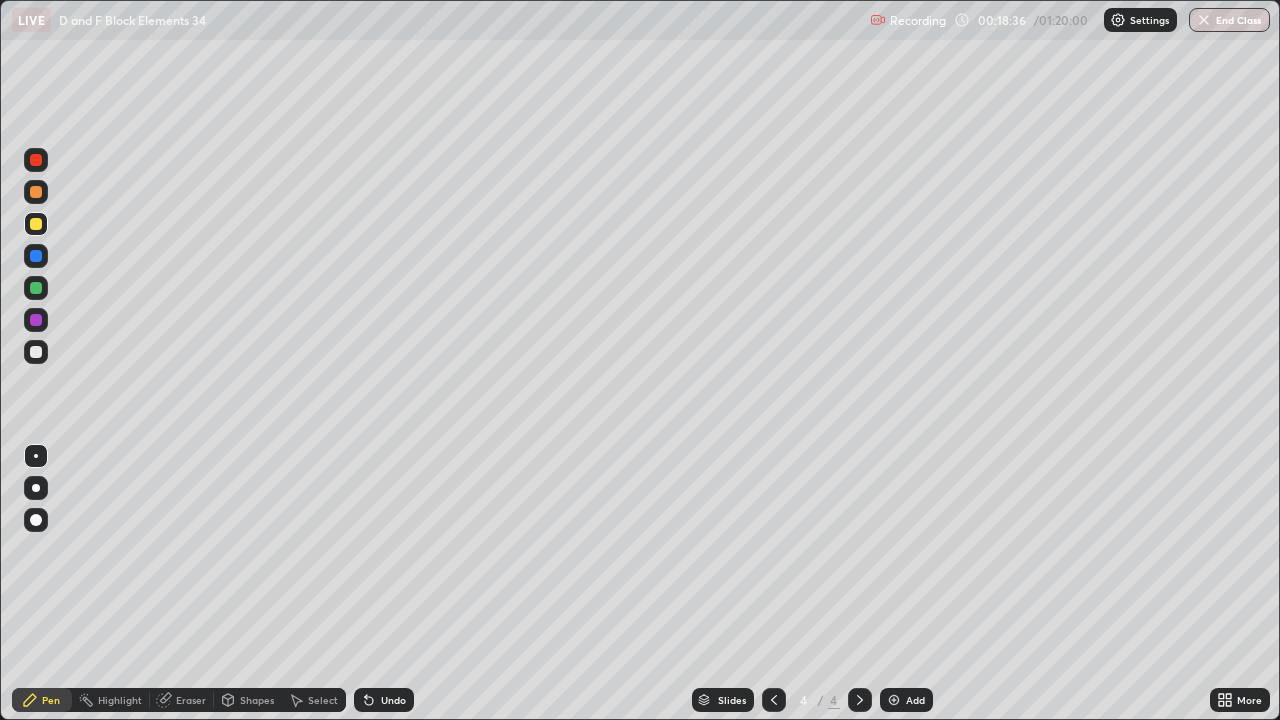 click at bounding box center (36, 288) 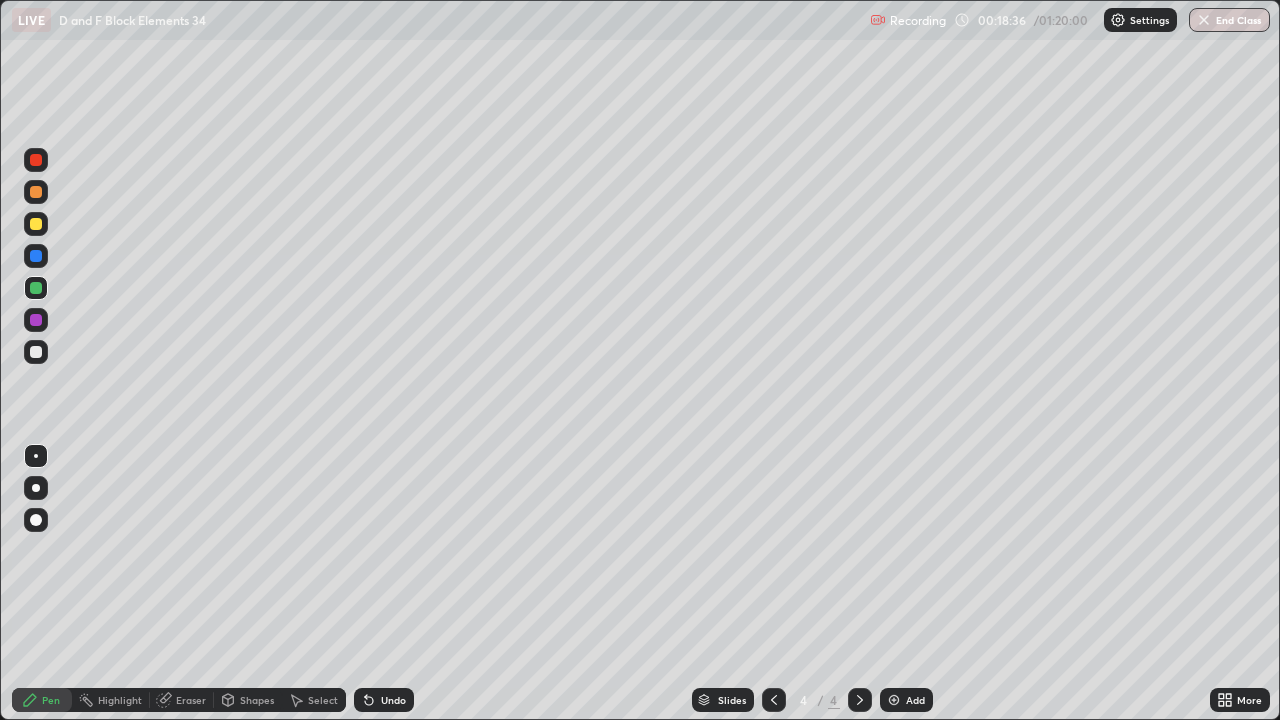 click at bounding box center (36, 288) 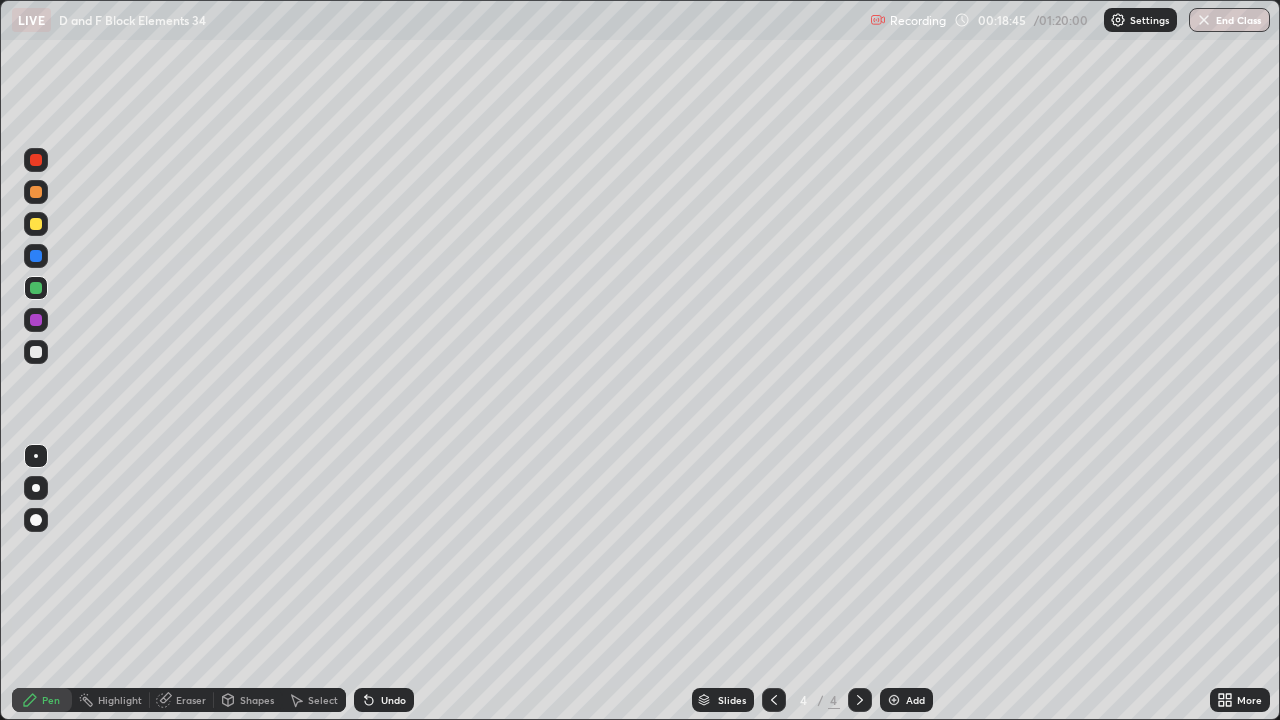 click on "Eraser" at bounding box center [191, 700] 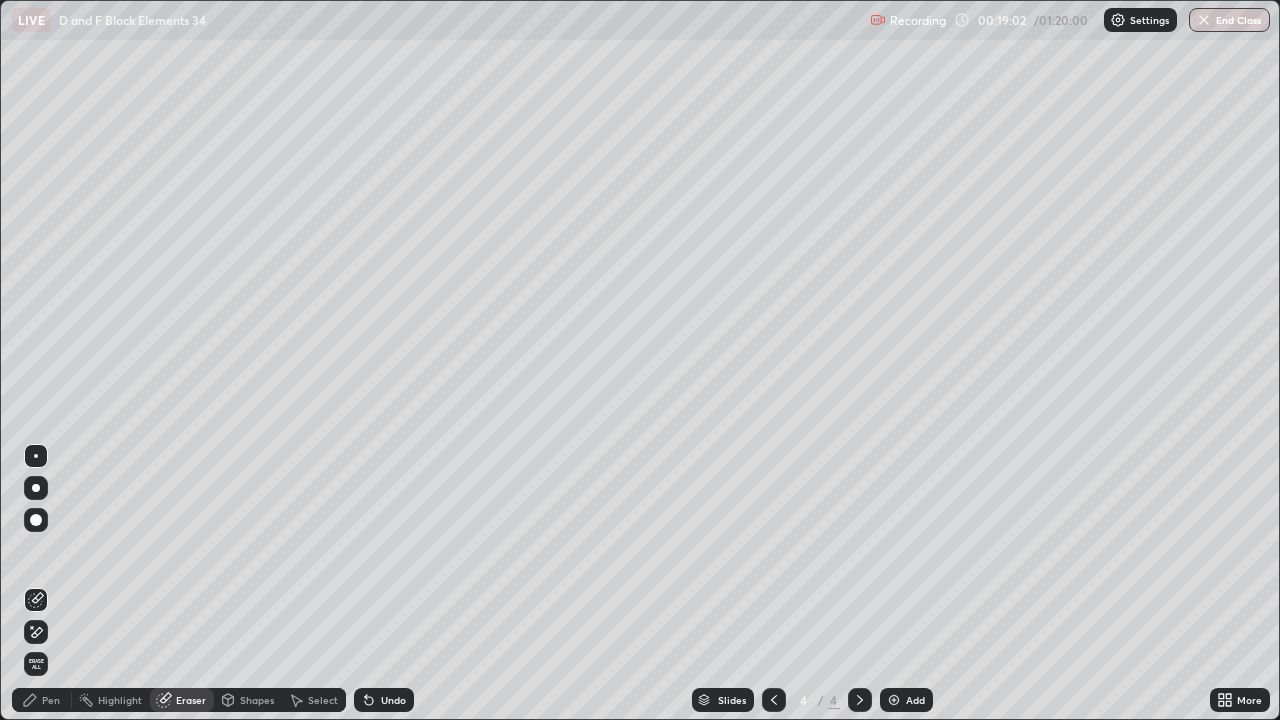 click on "Pen" at bounding box center [42, 700] 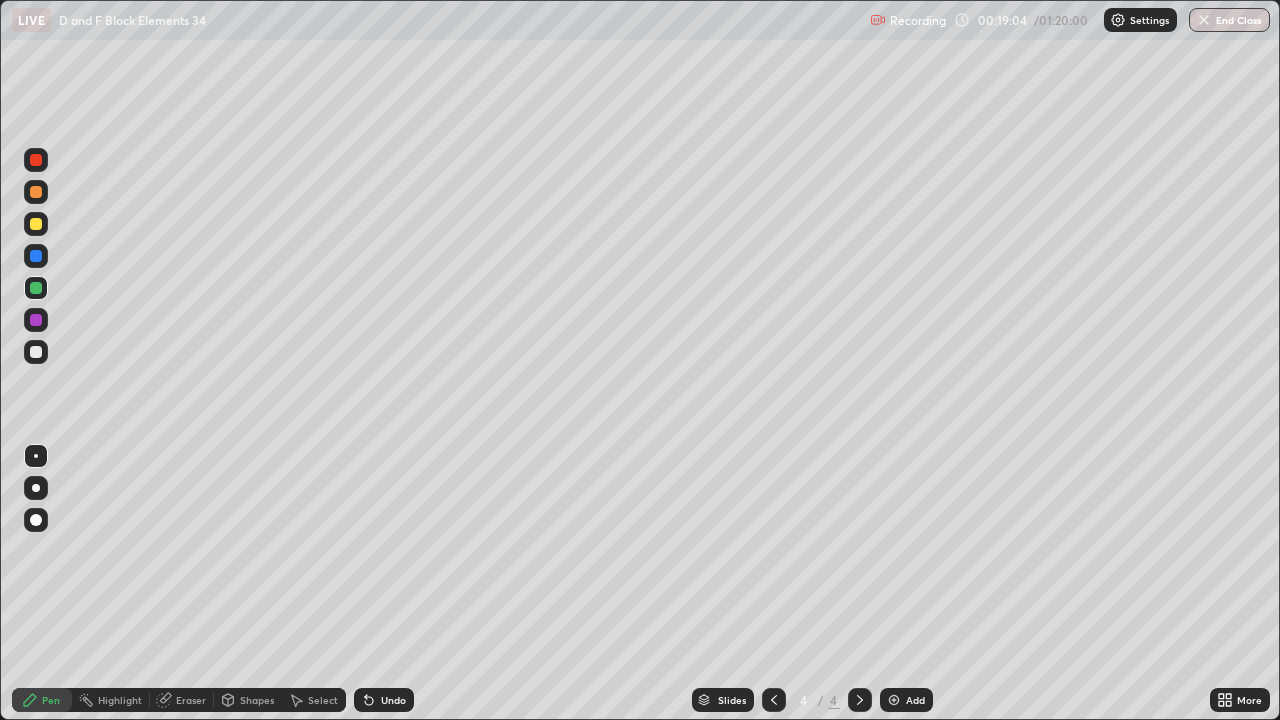 click at bounding box center (36, 224) 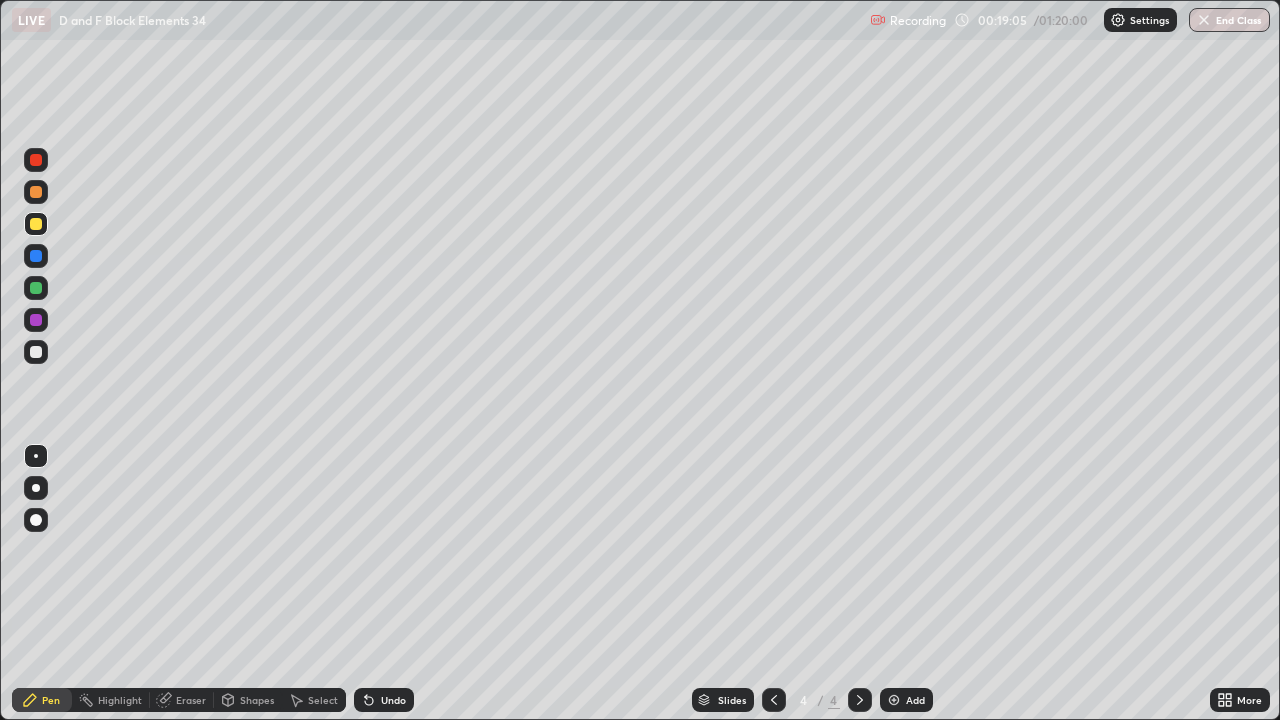 click on "Eraser" at bounding box center (191, 700) 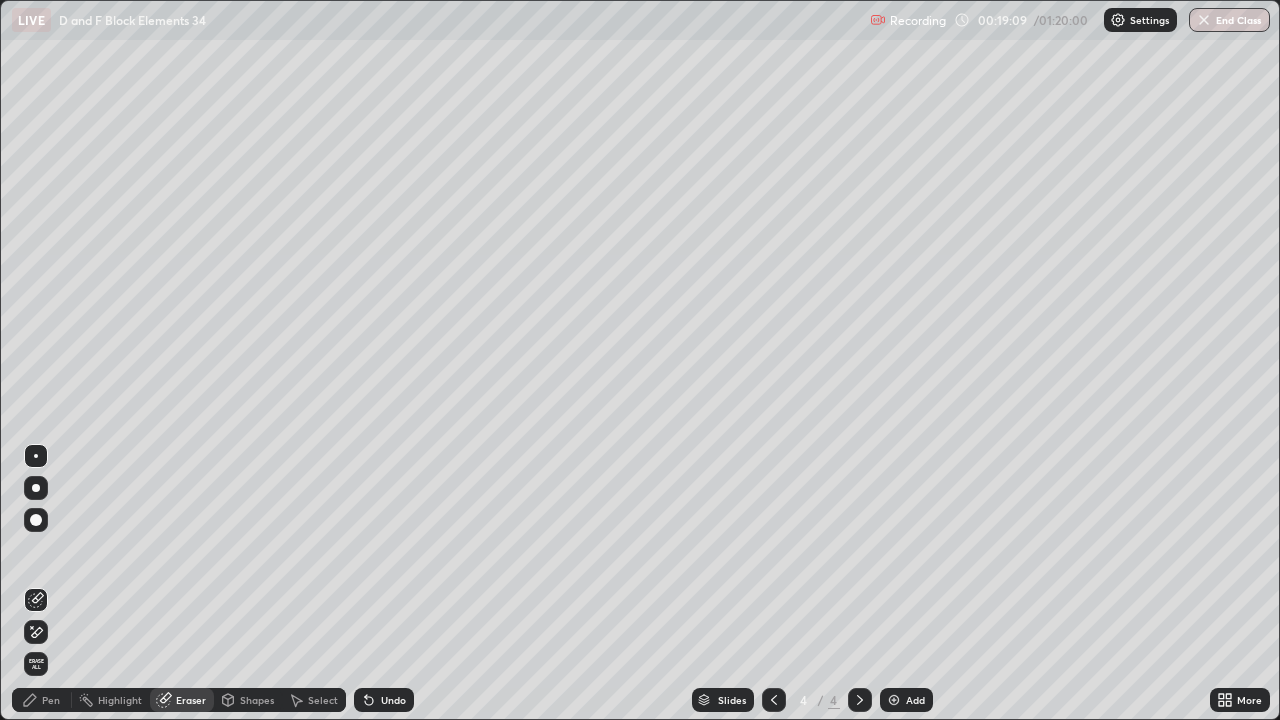 click on "Pen" at bounding box center (51, 700) 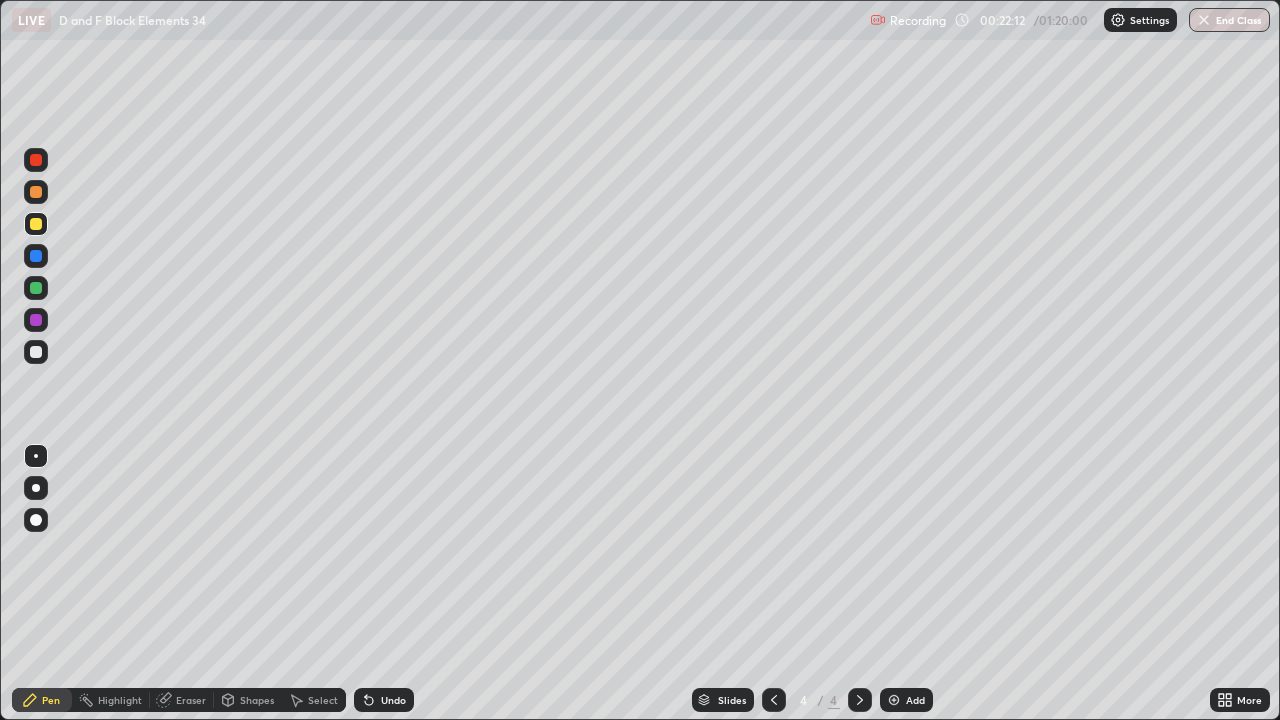 click at bounding box center (36, 192) 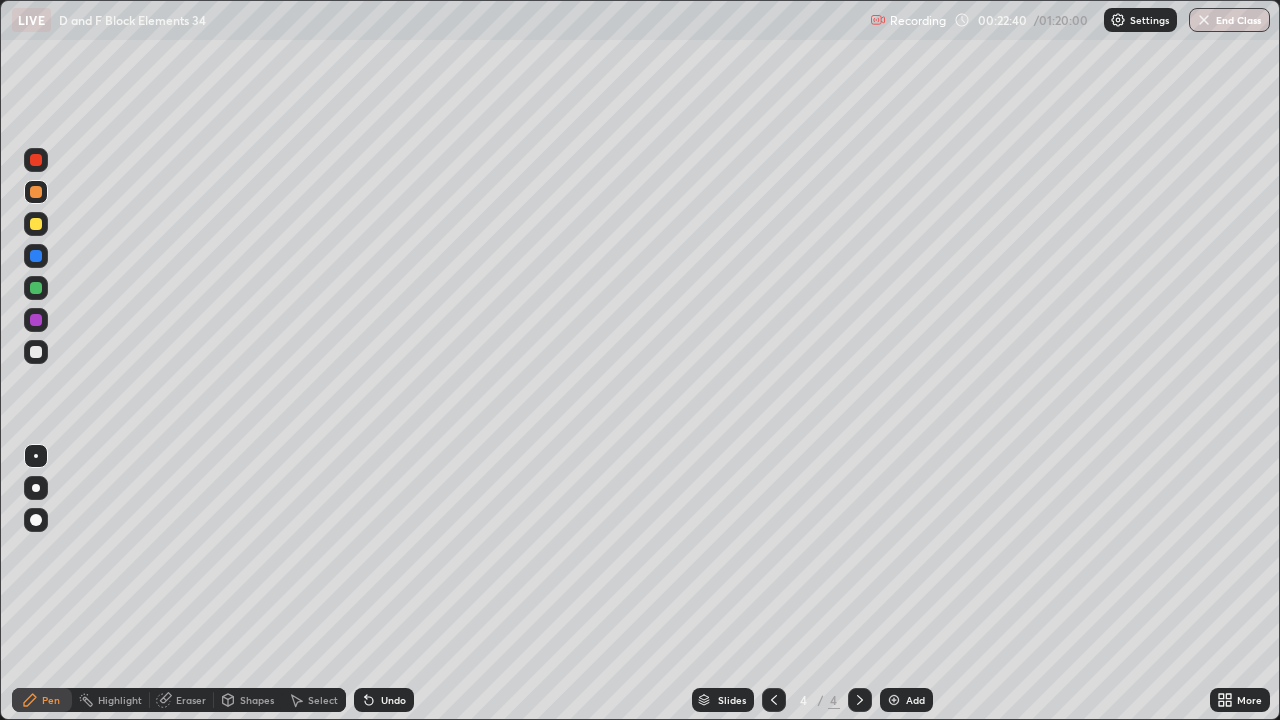 click at bounding box center [36, 224] 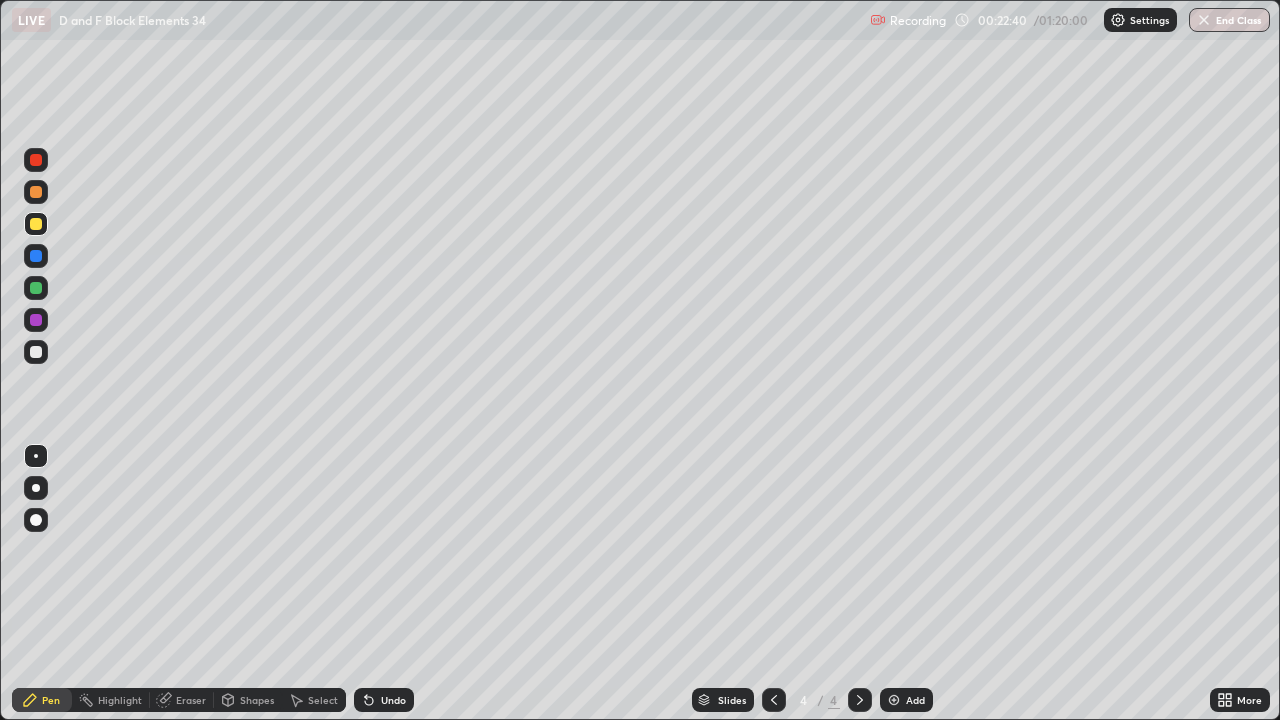 click at bounding box center [36, 224] 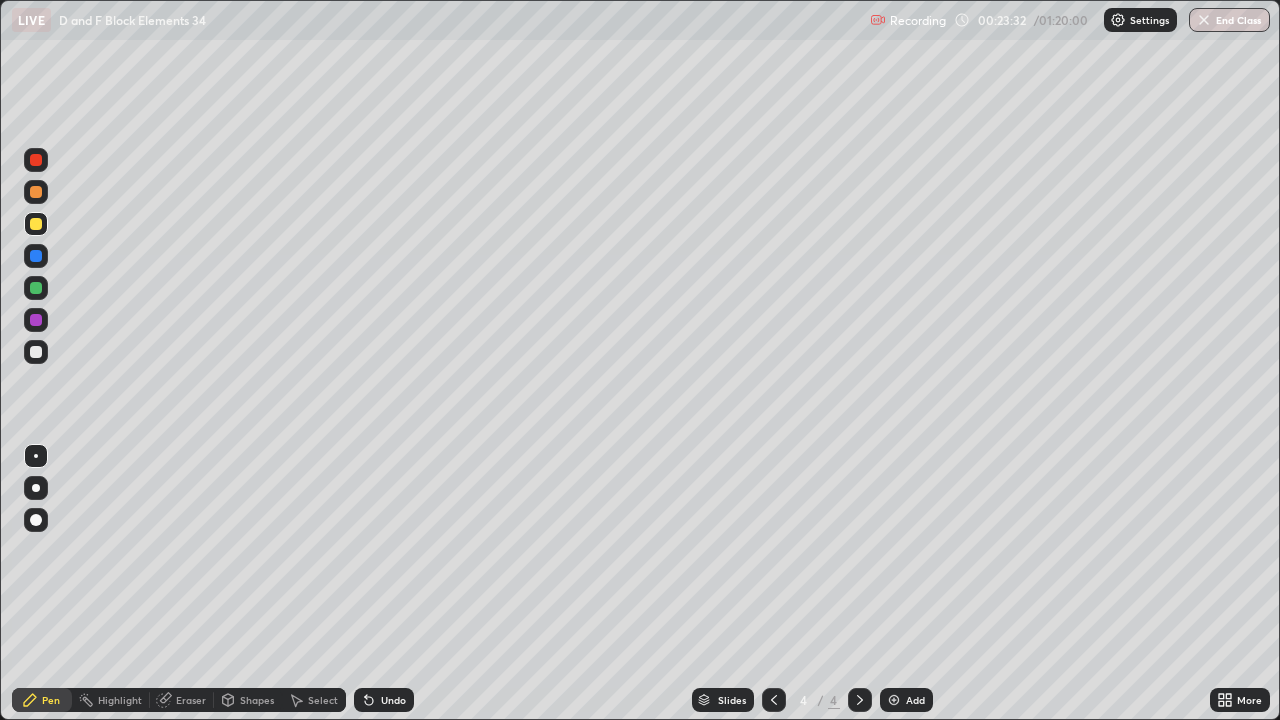 click at bounding box center (36, 288) 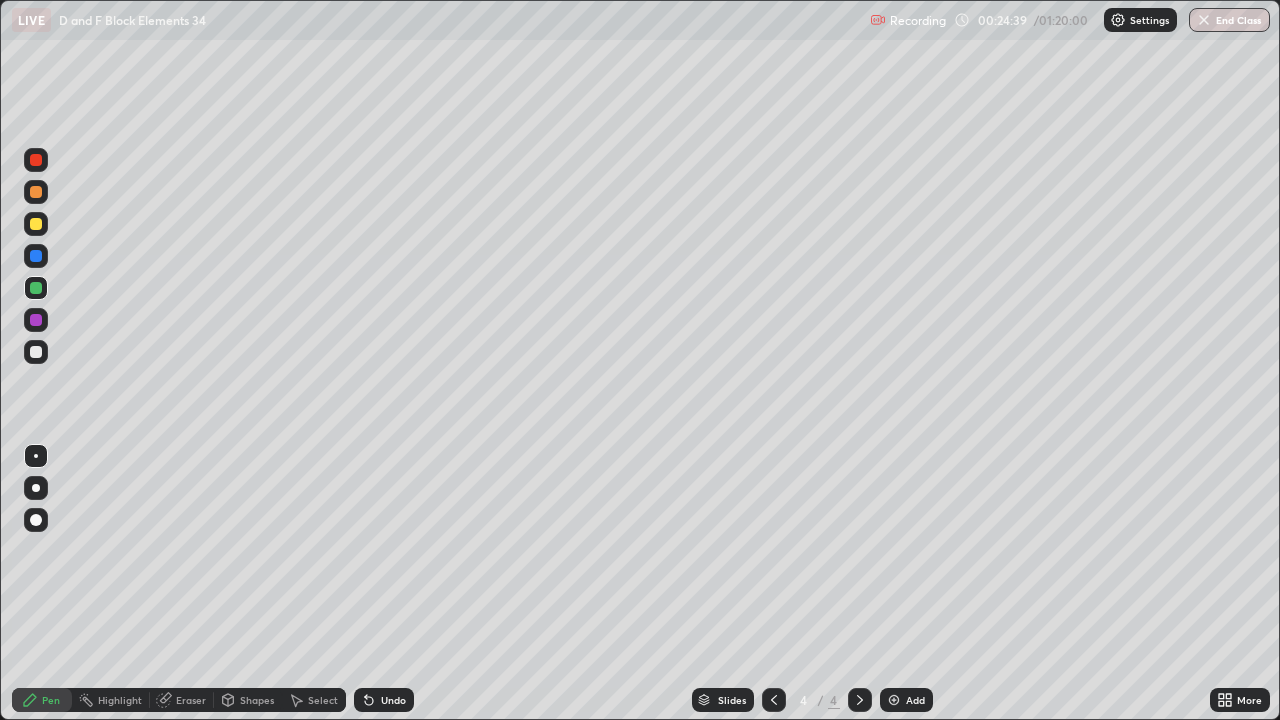 click at bounding box center [36, 352] 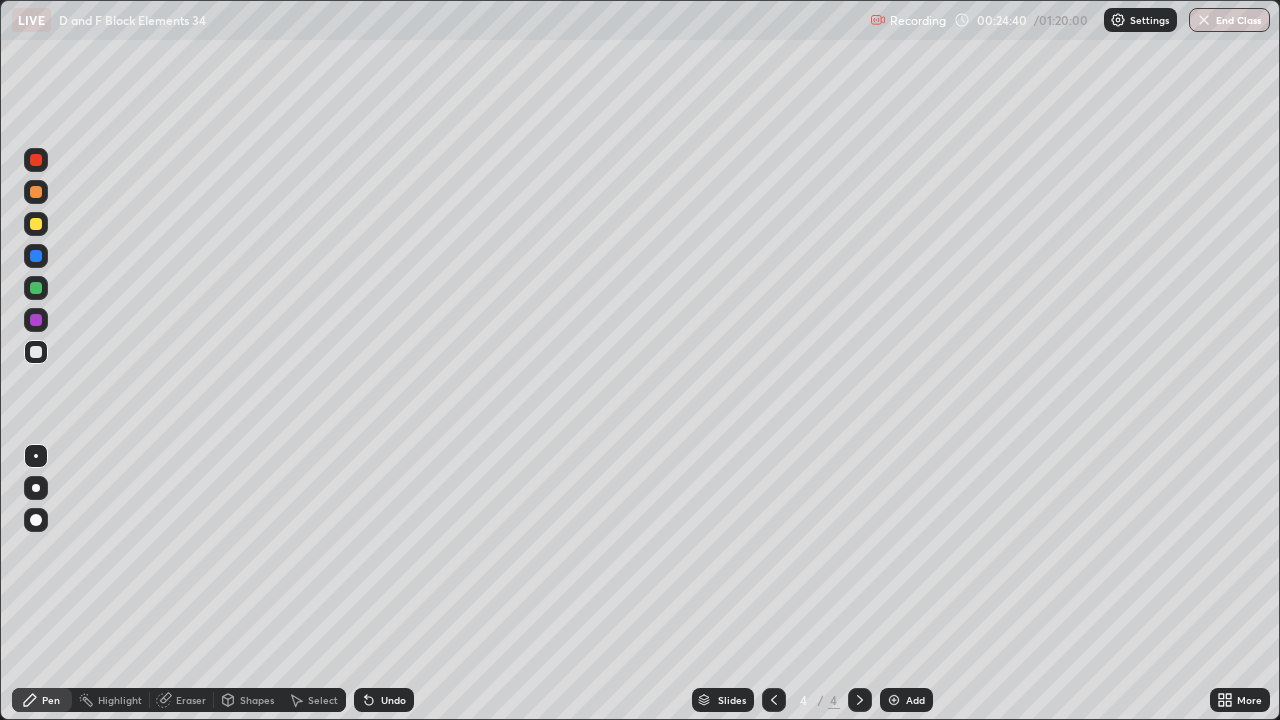 click at bounding box center [36, 352] 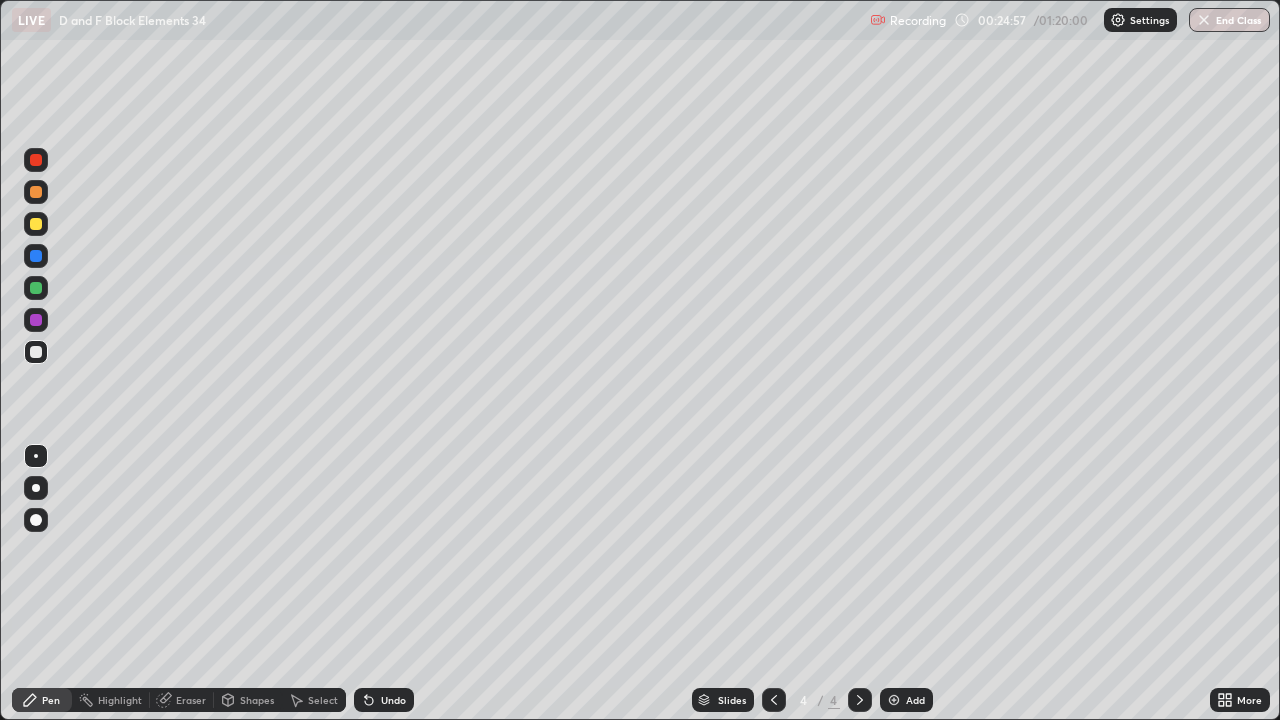 click at bounding box center (36, 288) 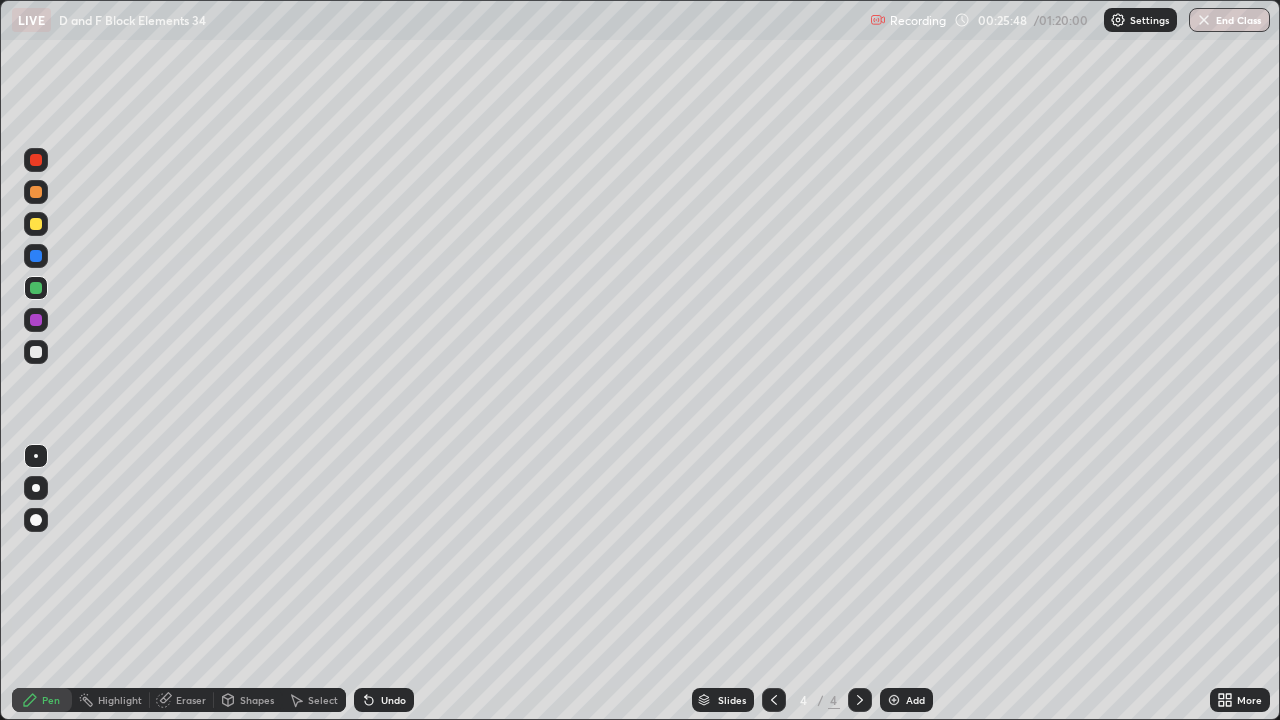 click at bounding box center (36, 352) 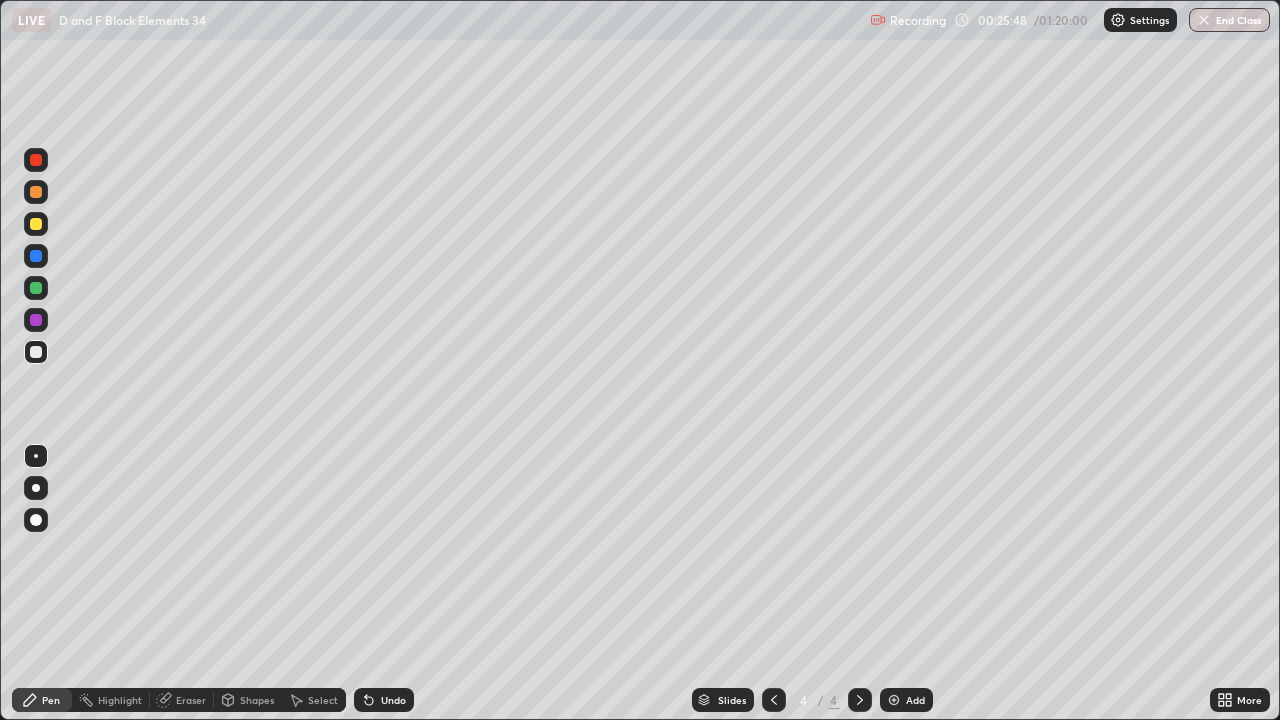 click at bounding box center [36, 352] 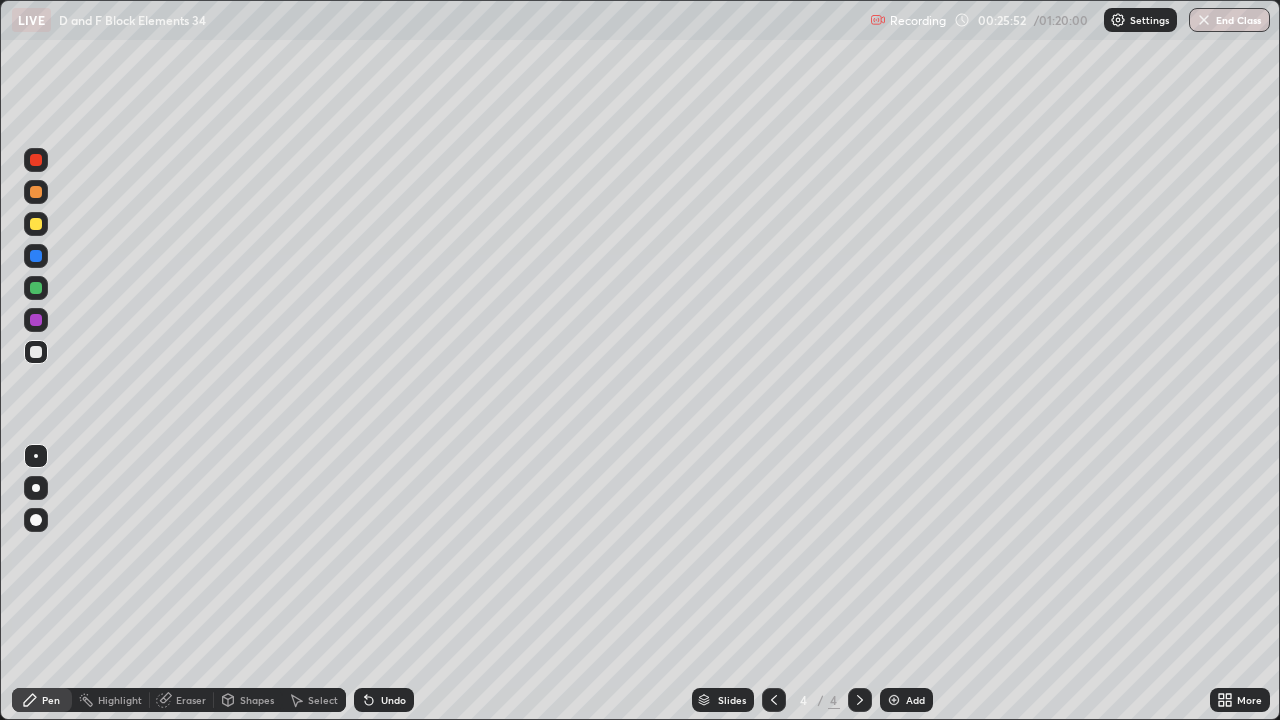 click at bounding box center (36, 224) 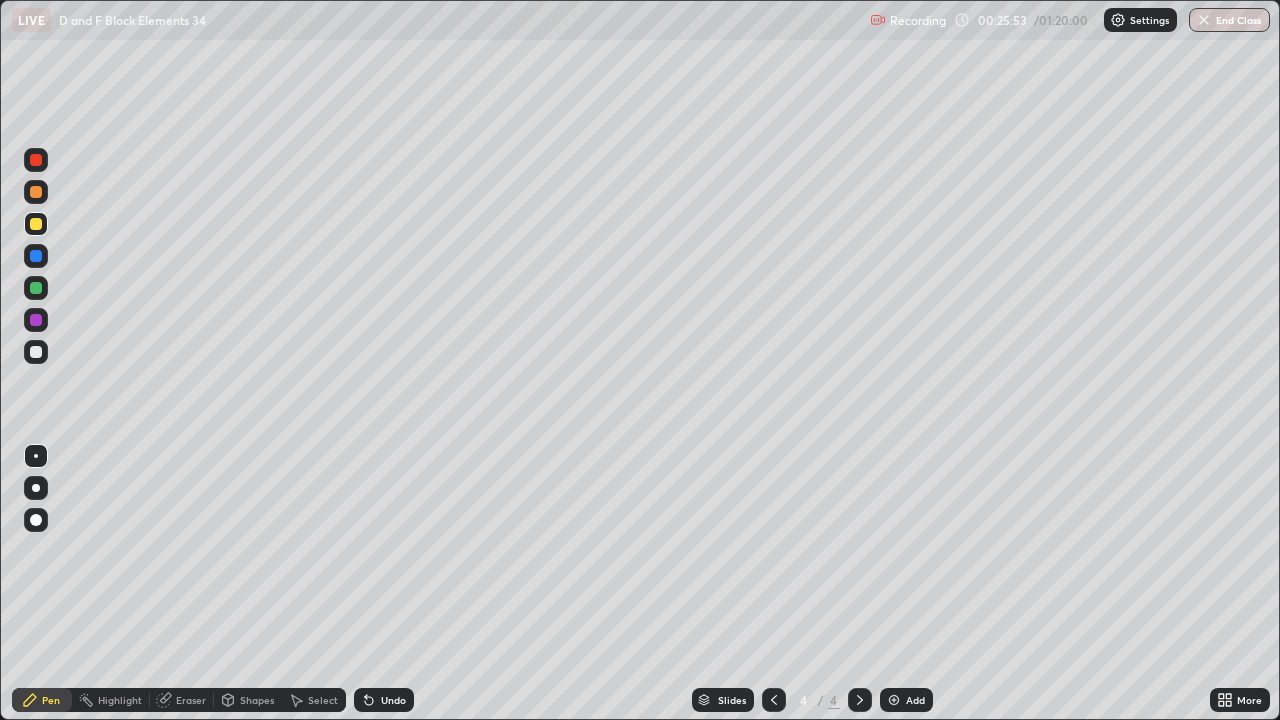click at bounding box center (36, 224) 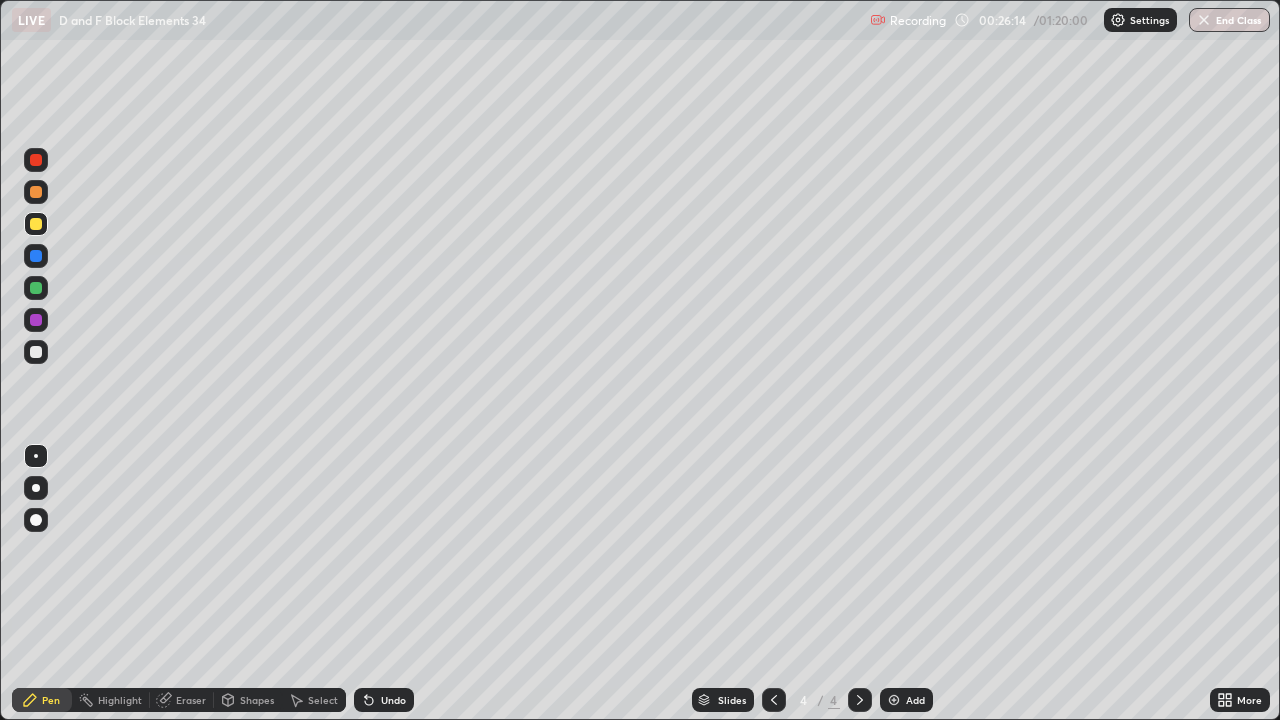 click on "Eraser" at bounding box center [191, 700] 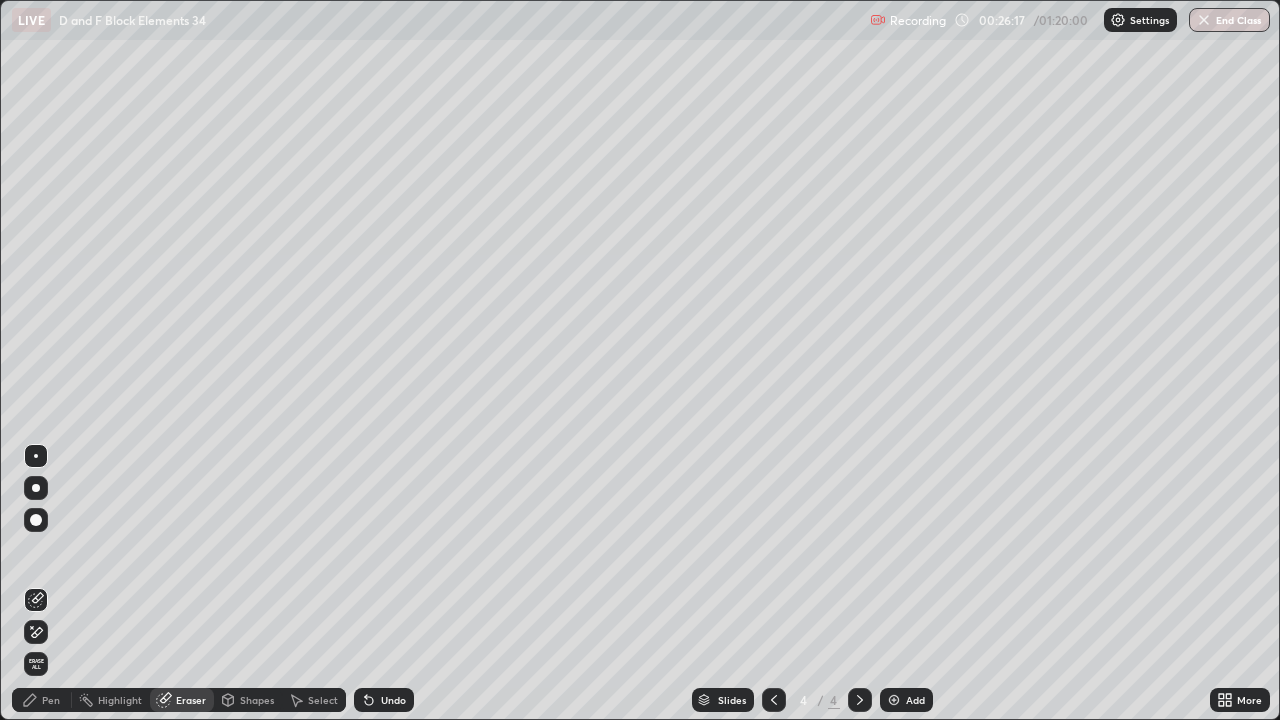 click on "Pen" at bounding box center [42, 700] 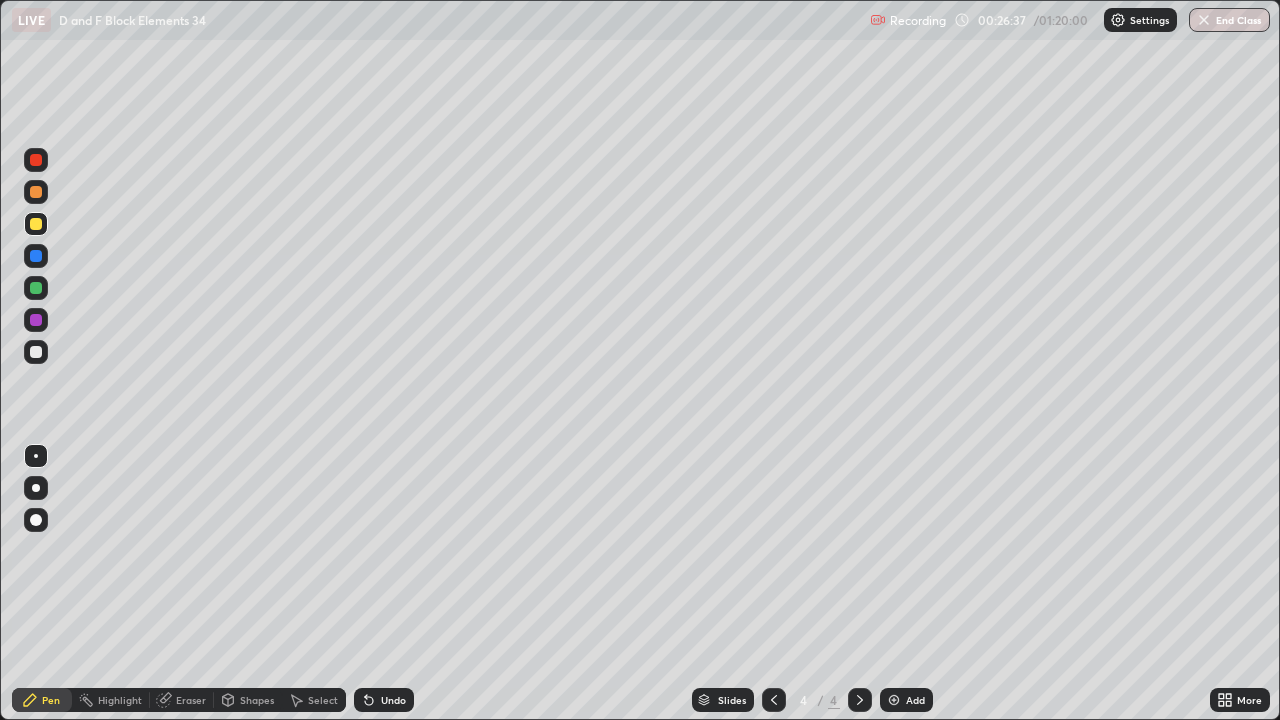 click at bounding box center [36, 192] 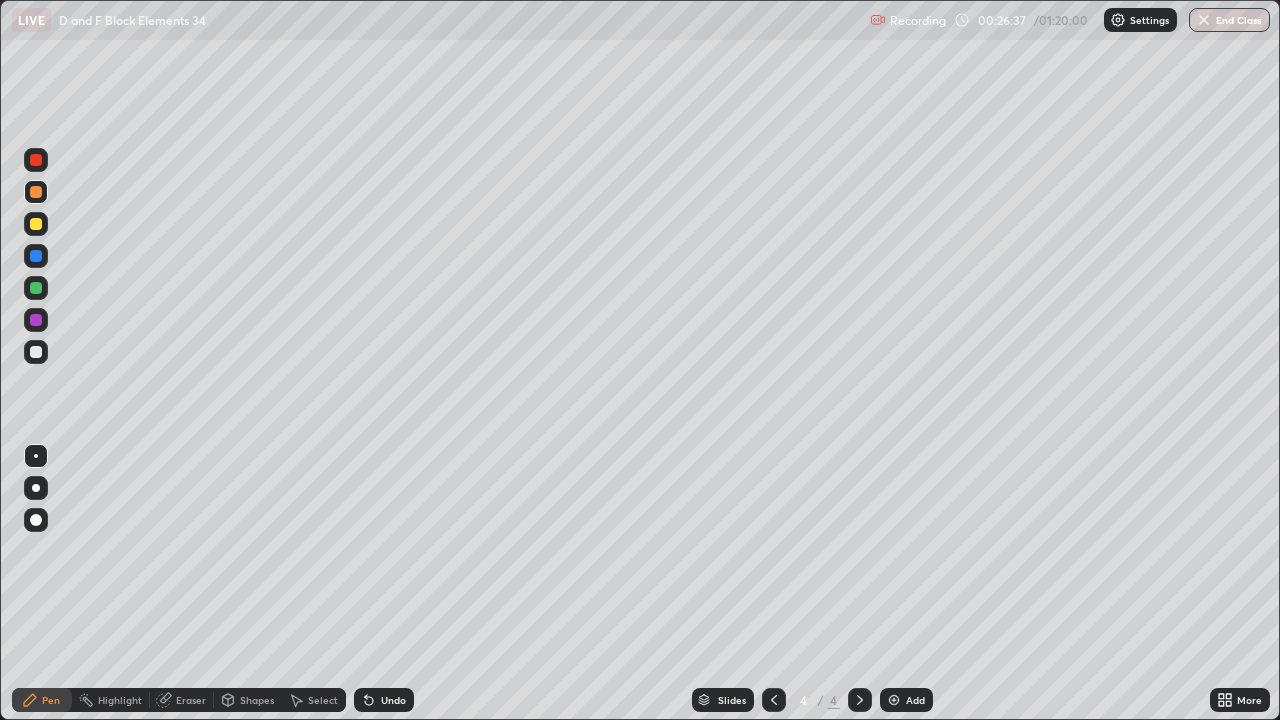 click at bounding box center [36, 192] 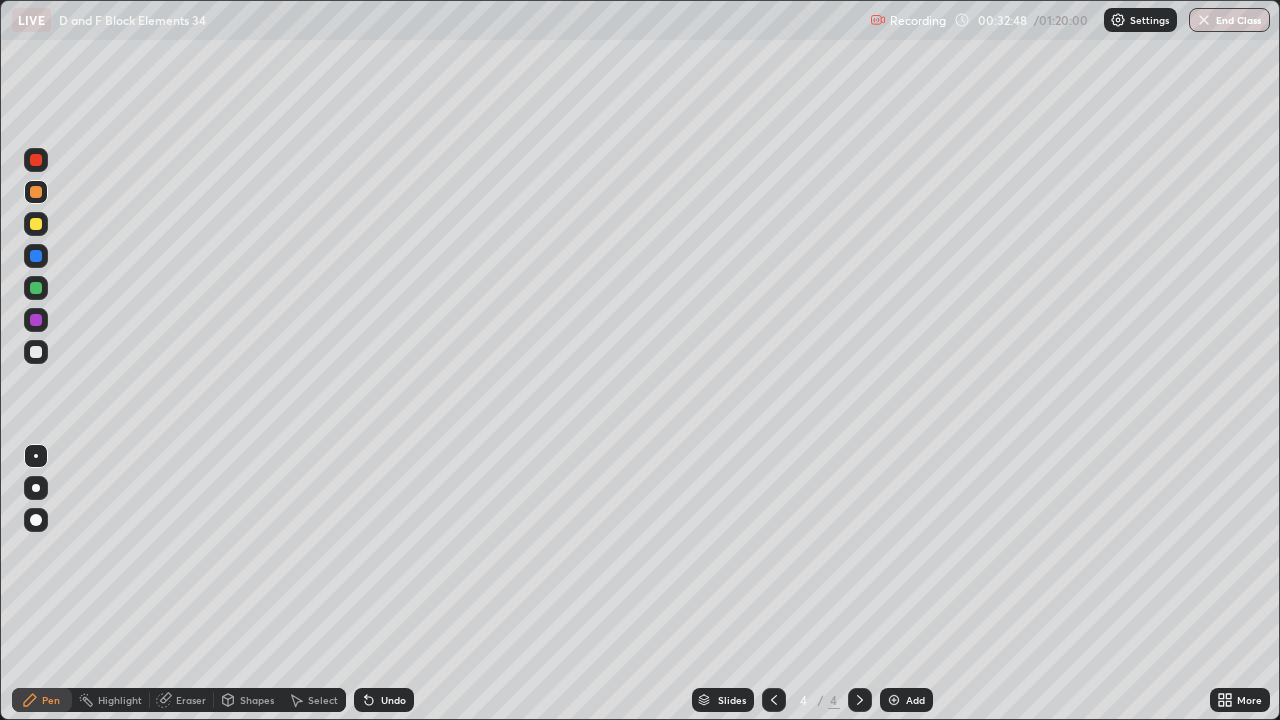 click at bounding box center [894, 700] 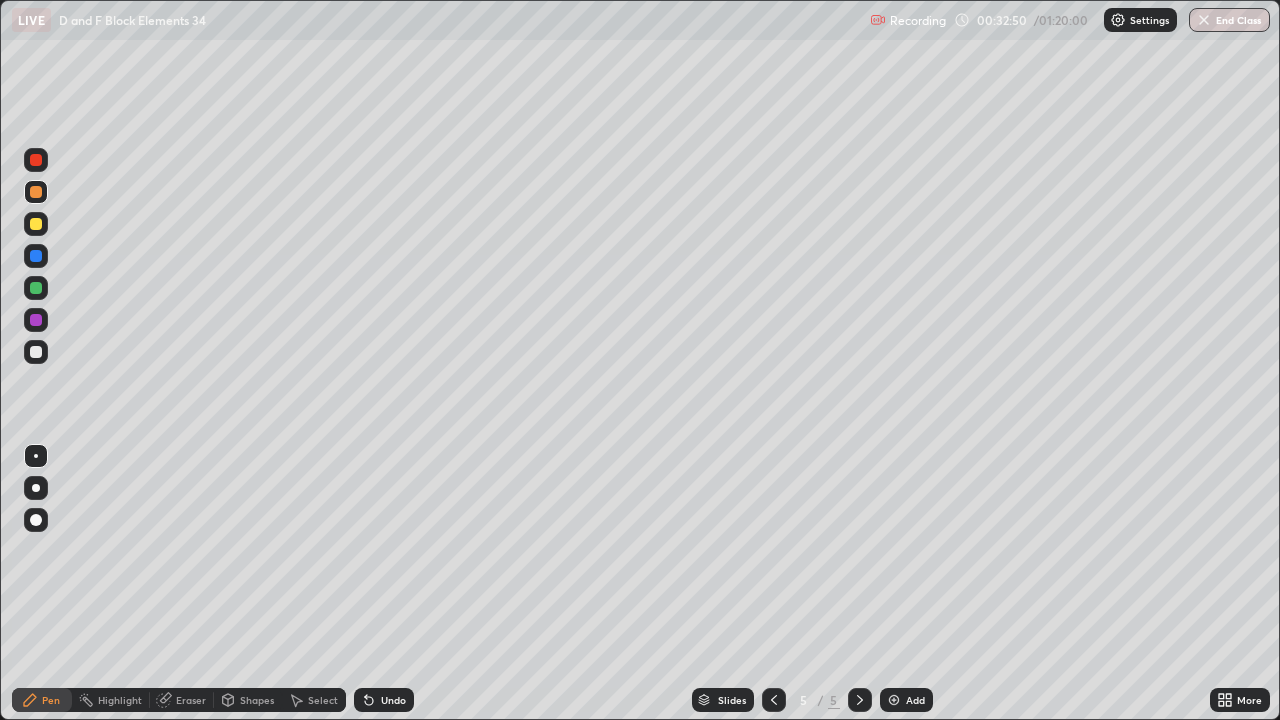 click 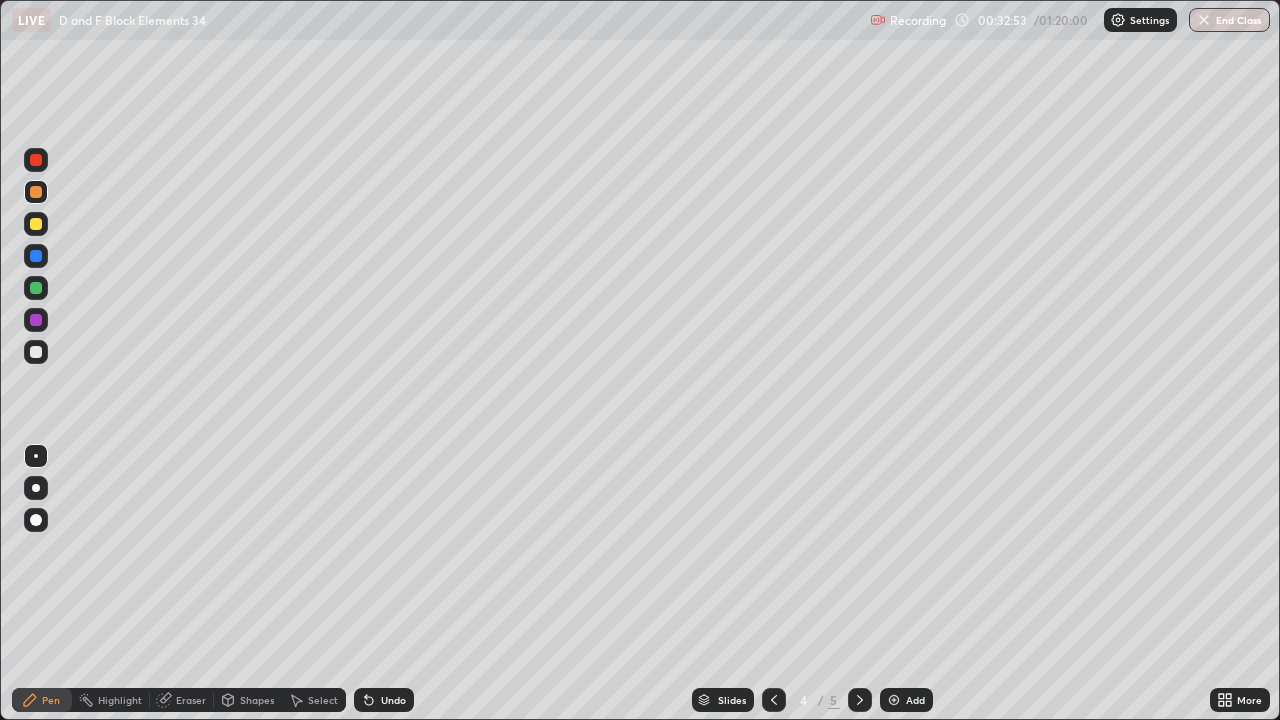 click at bounding box center (894, 700) 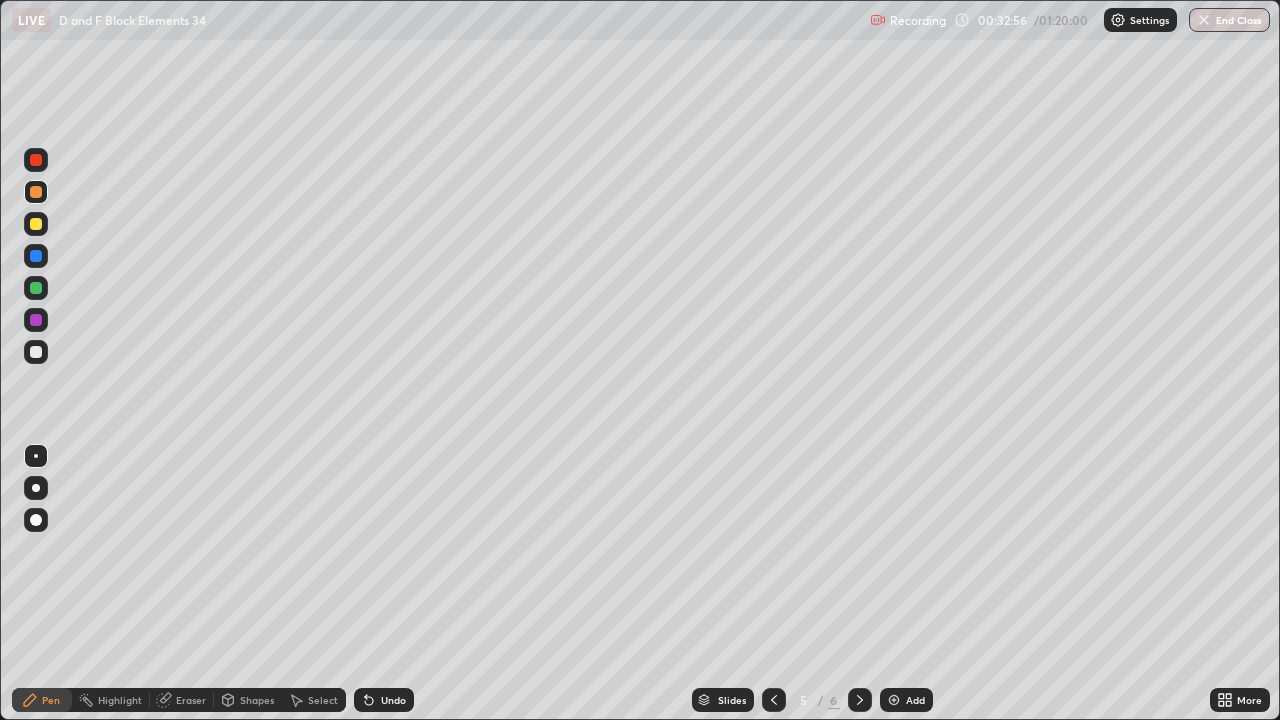 click at bounding box center (36, 224) 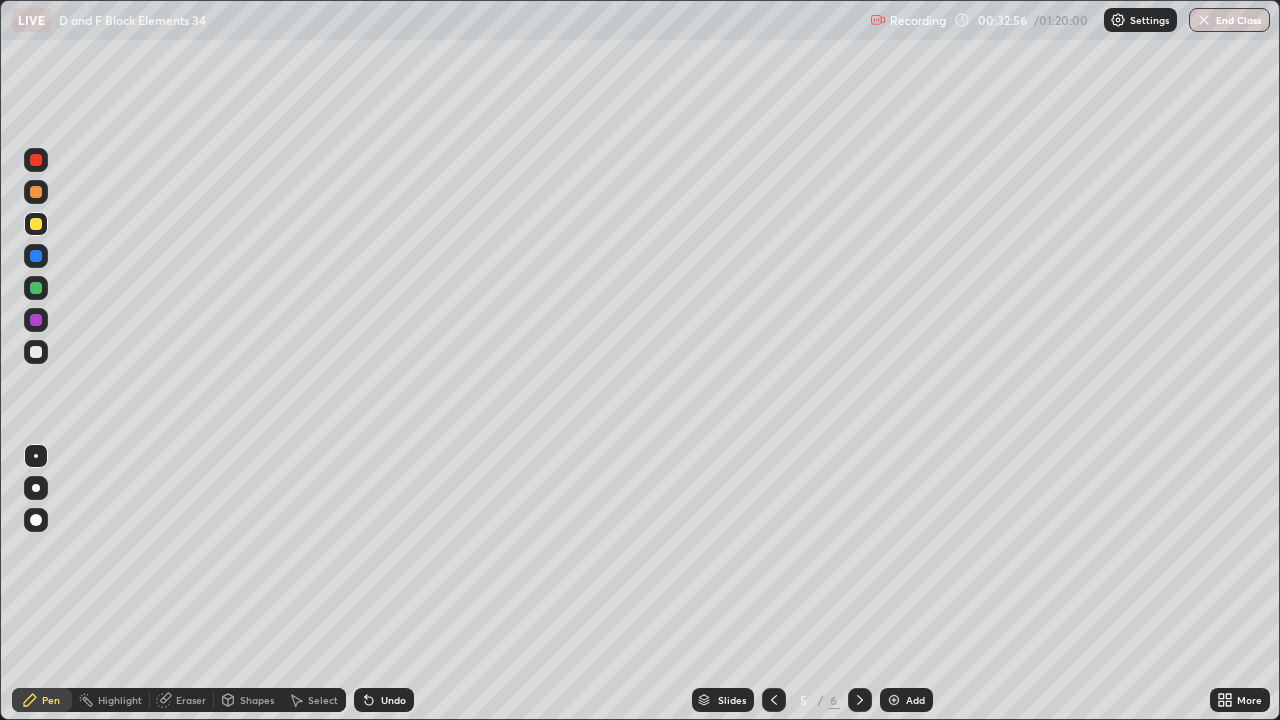 click at bounding box center [36, 224] 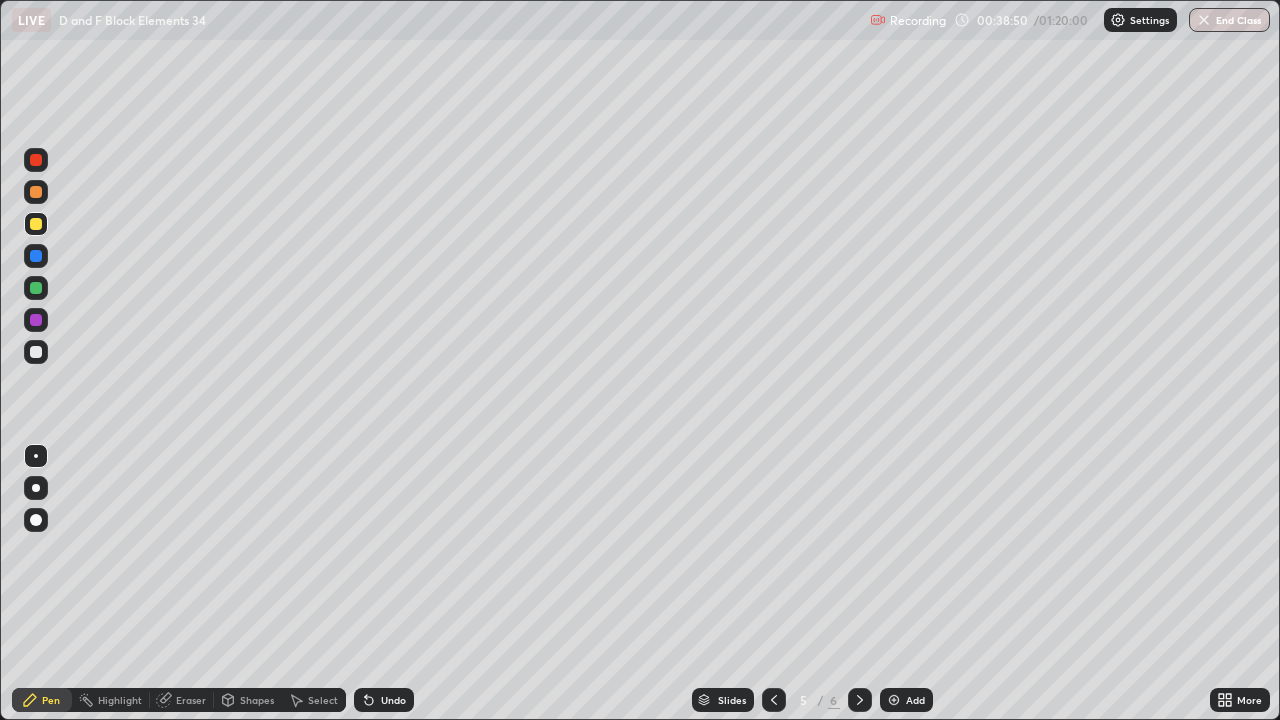 click on "Eraser" at bounding box center [191, 700] 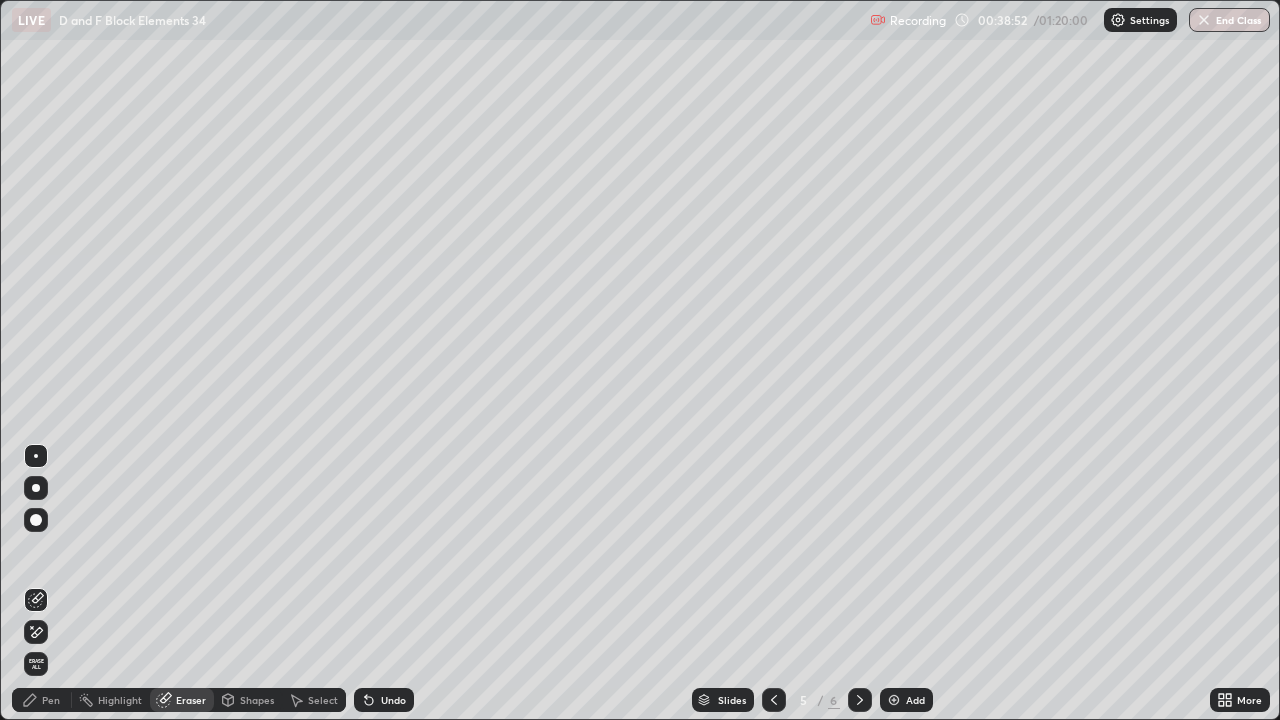 click on "Pen" at bounding box center [51, 700] 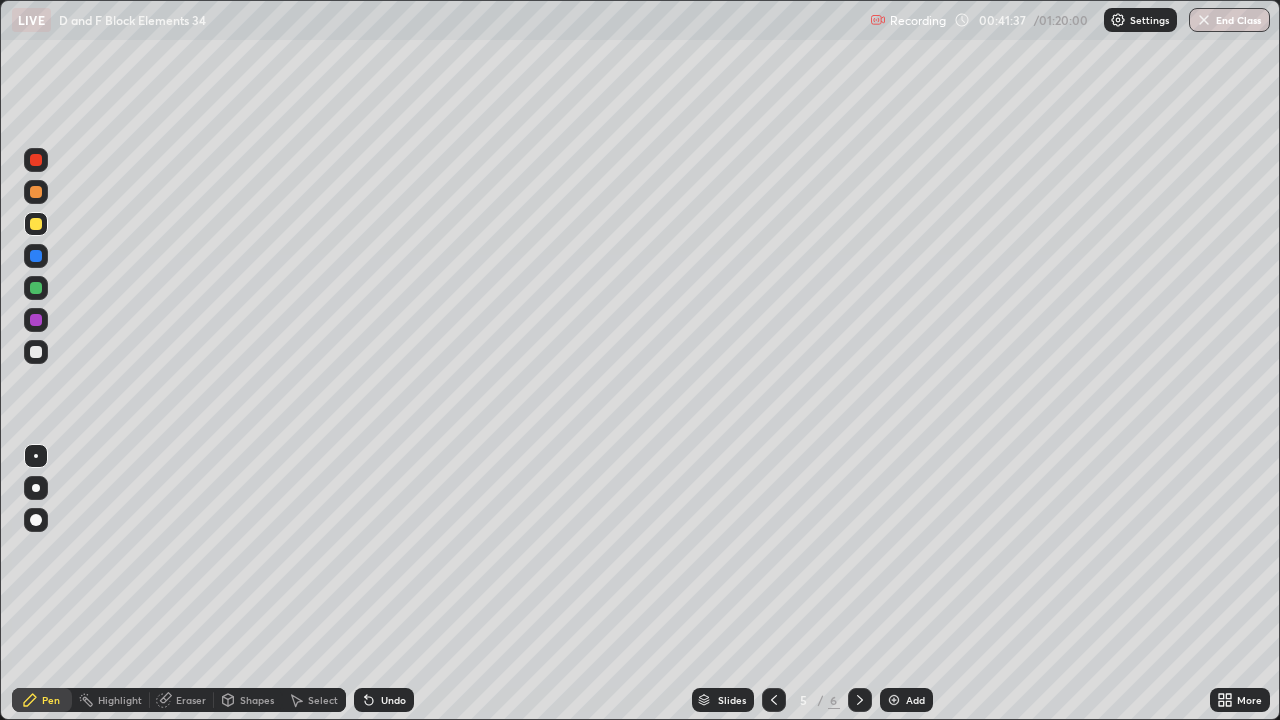 click on "Eraser" at bounding box center [191, 700] 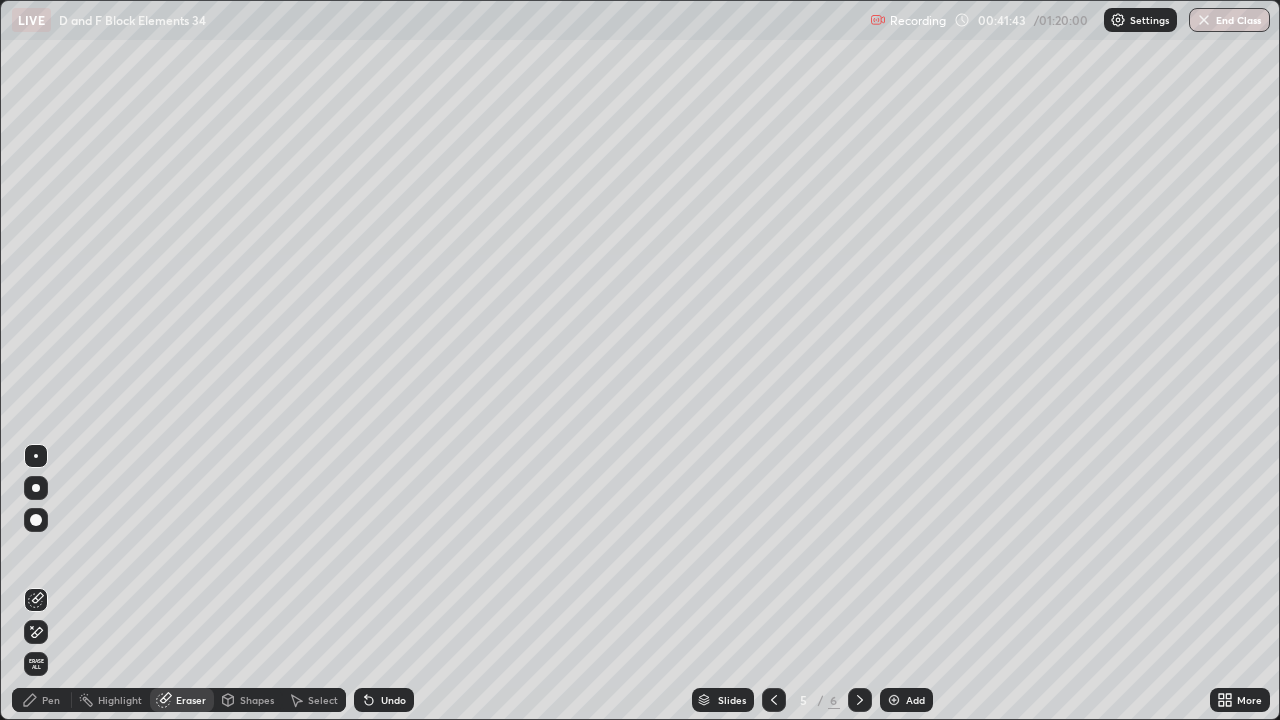 click on "Pen" at bounding box center [51, 700] 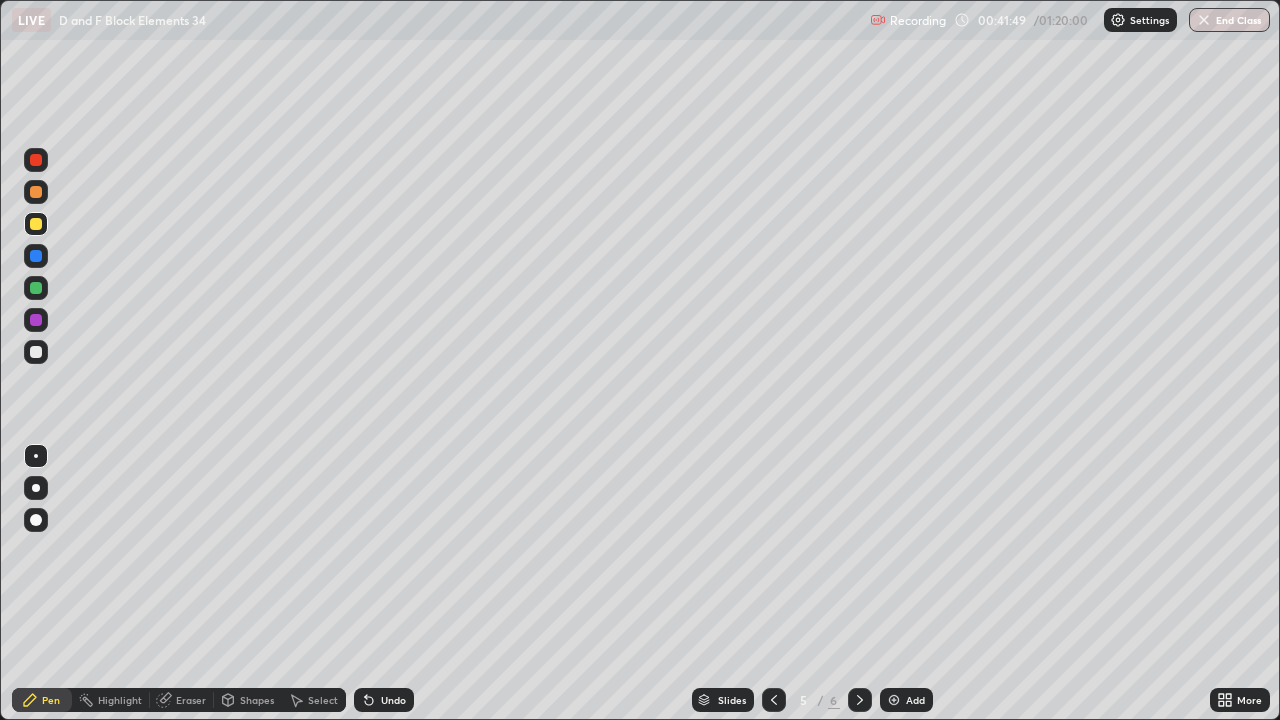 click on "Eraser" at bounding box center (191, 700) 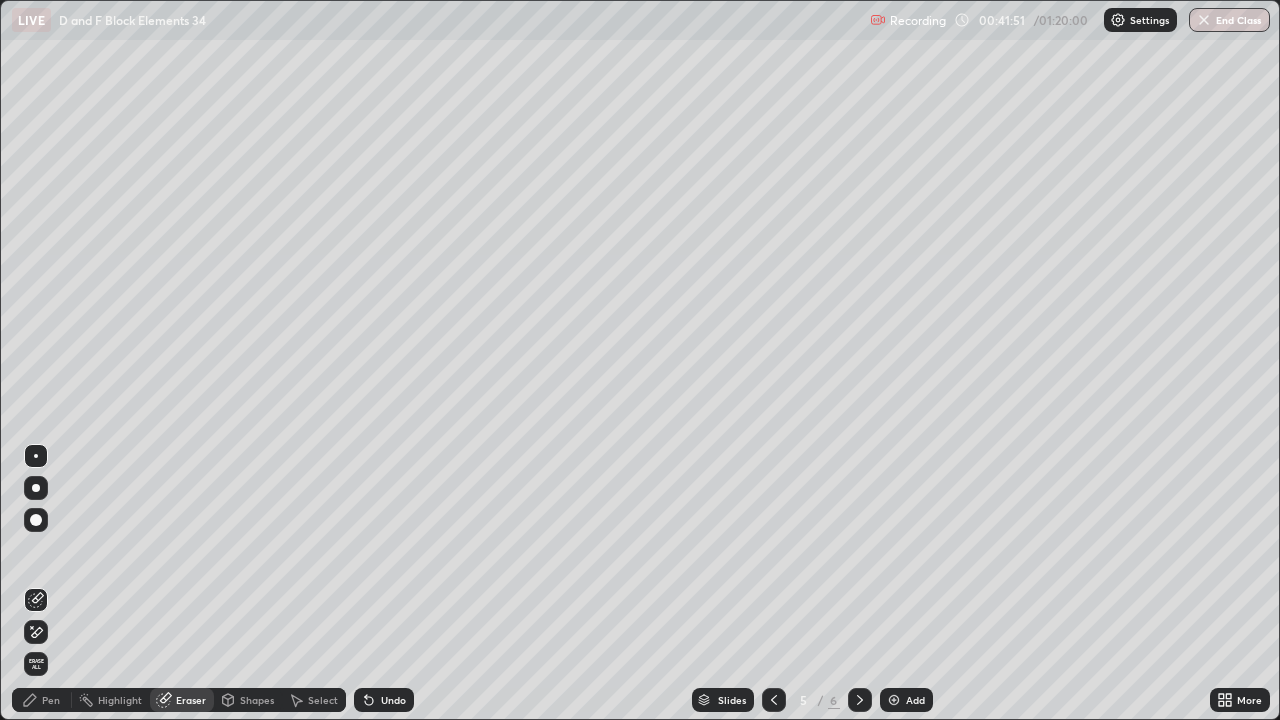 click on "Pen" at bounding box center (42, 700) 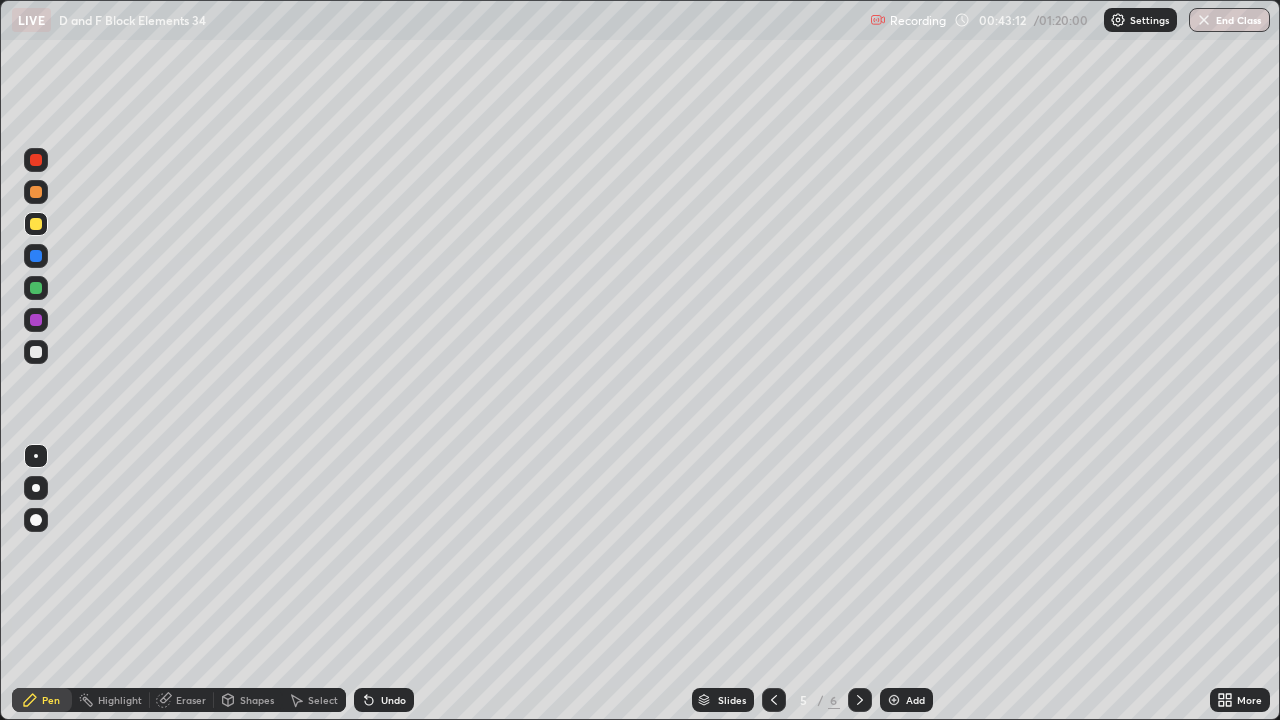 click on "Eraser" at bounding box center [182, 700] 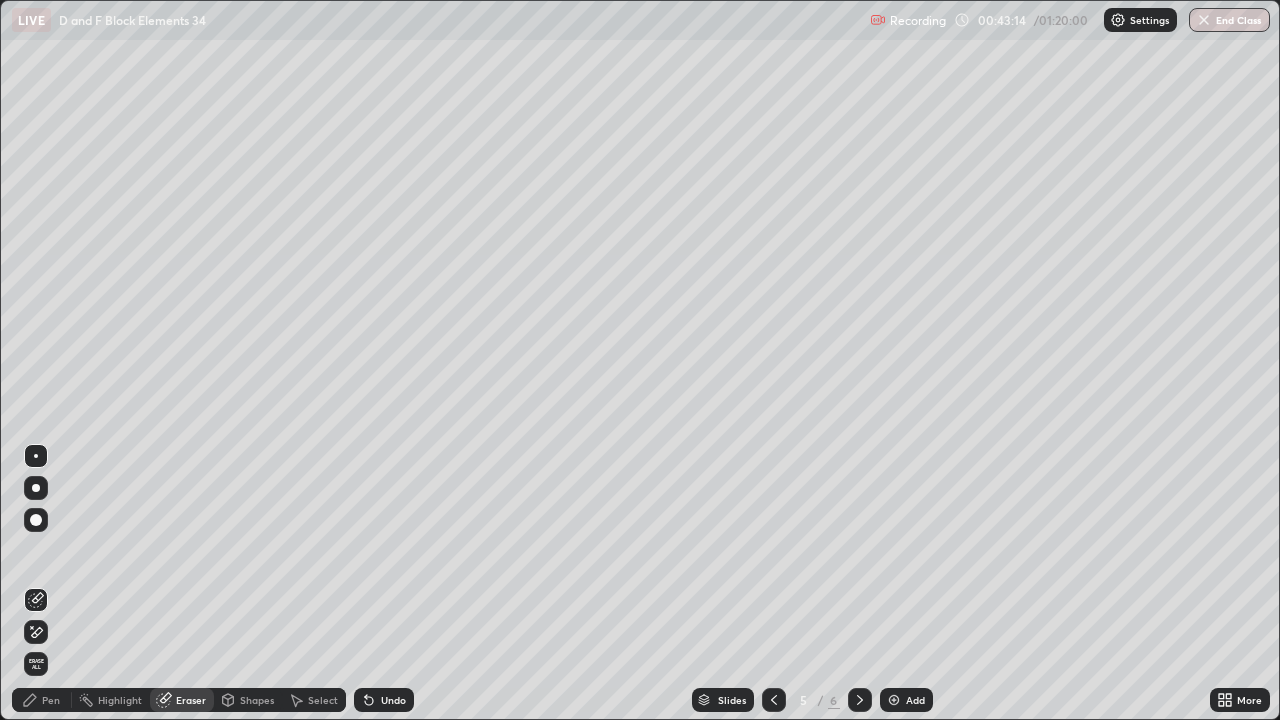 click on "Pen" at bounding box center [51, 700] 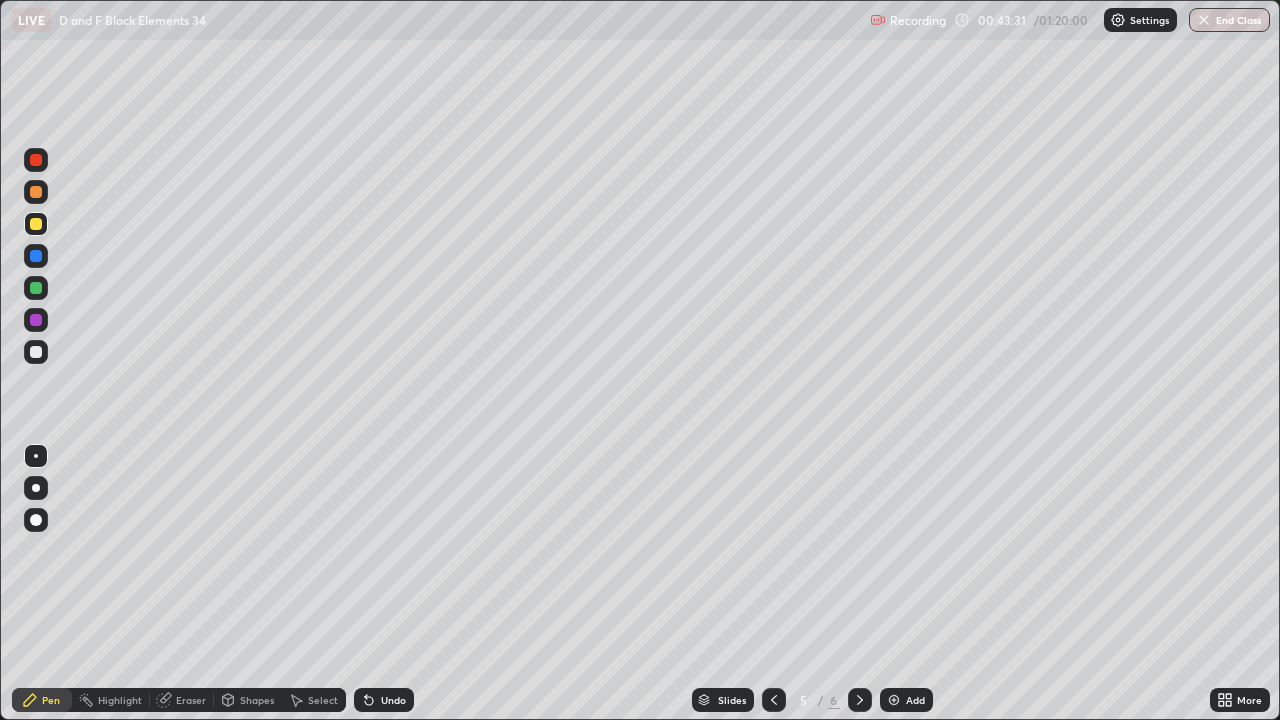 click on "Eraser" at bounding box center [191, 700] 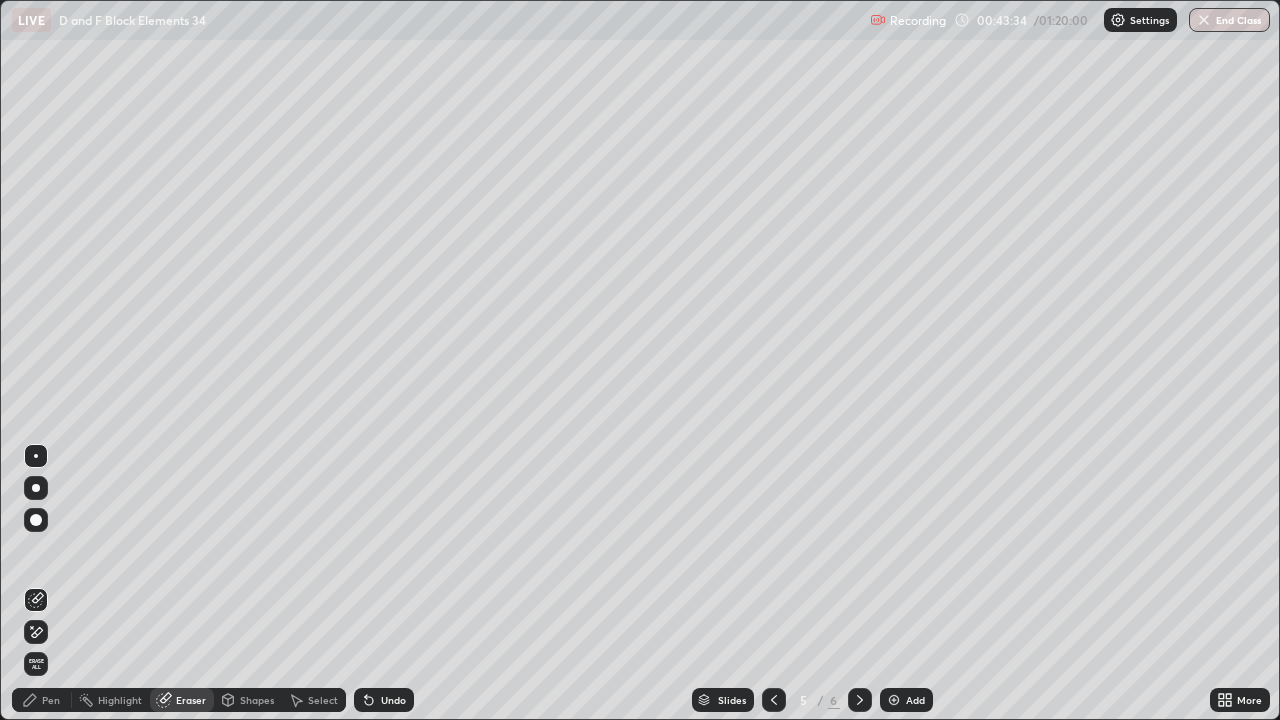 click on "Pen" at bounding box center [42, 700] 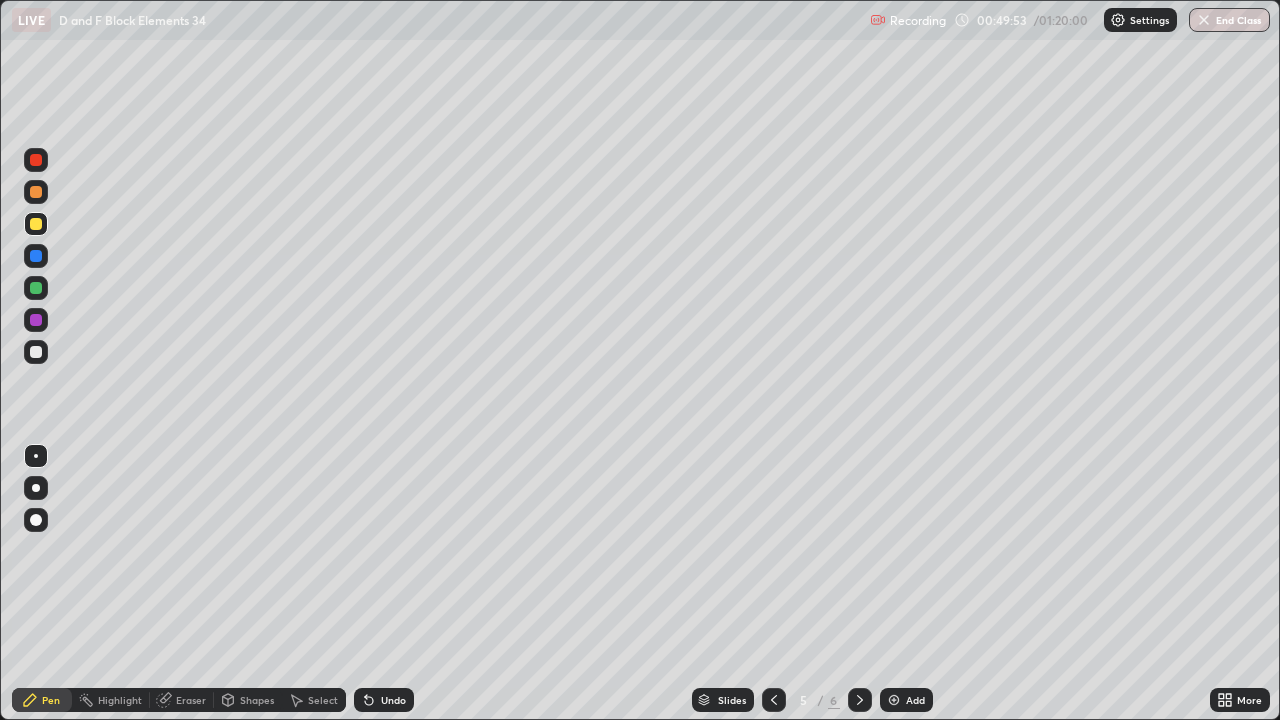 click on "Eraser" at bounding box center [191, 700] 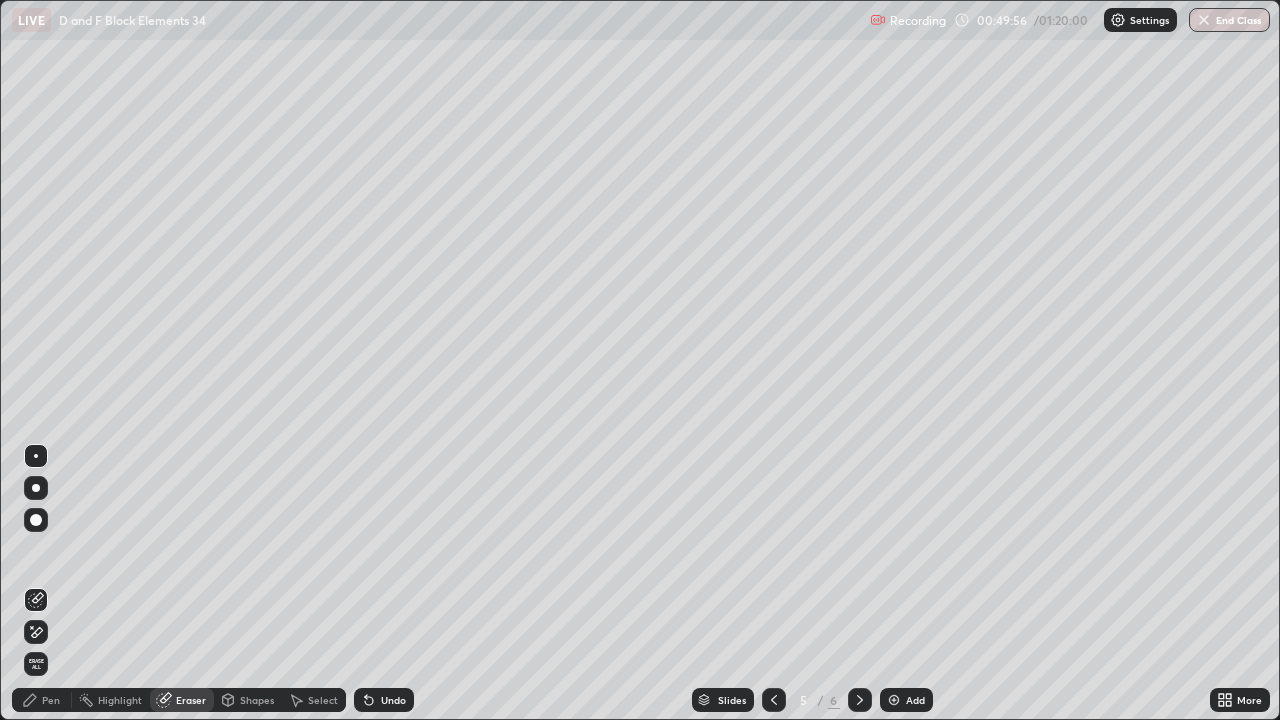 click on "Pen" at bounding box center [51, 700] 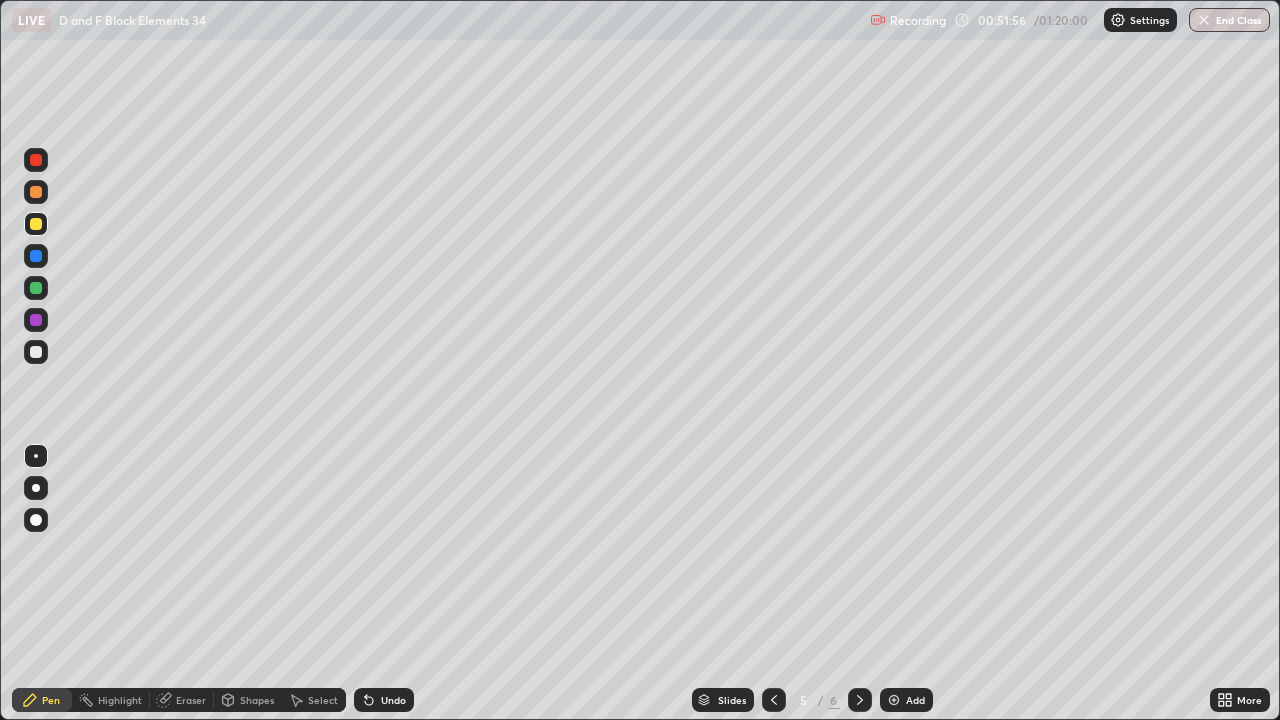 click at bounding box center (894, 700) 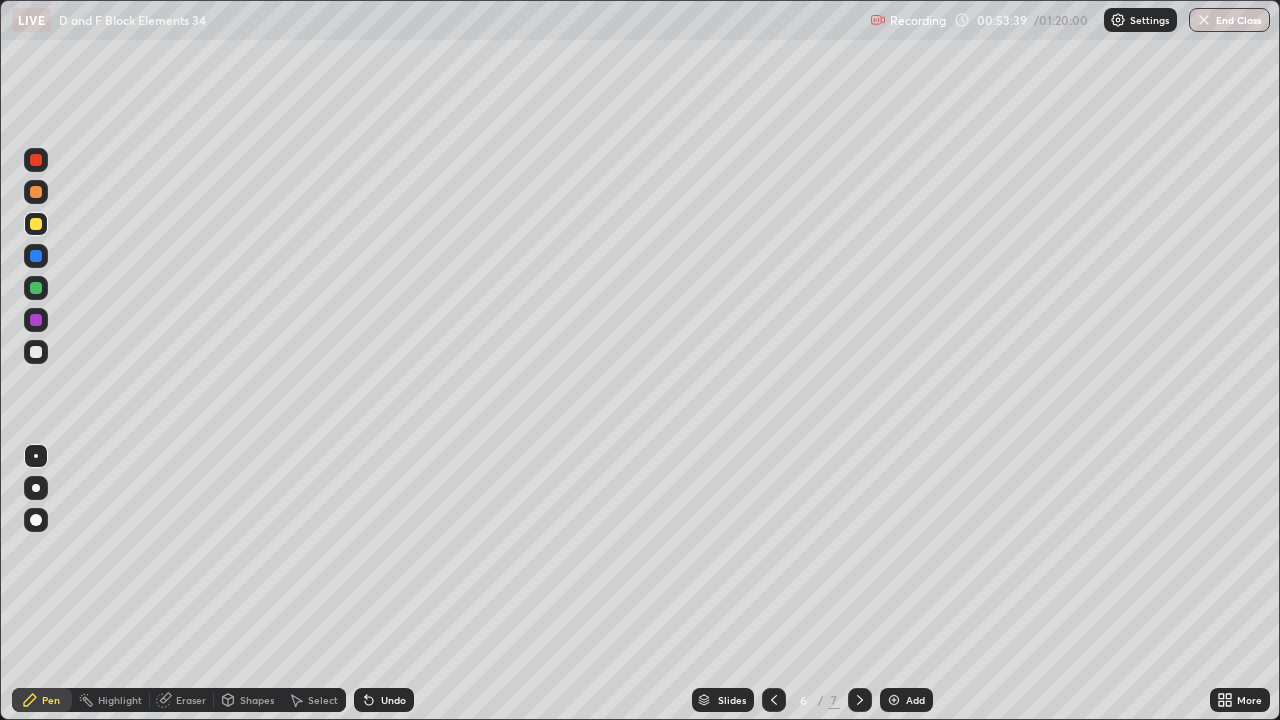 click on "Eraser" at bounding box center [191, 700] 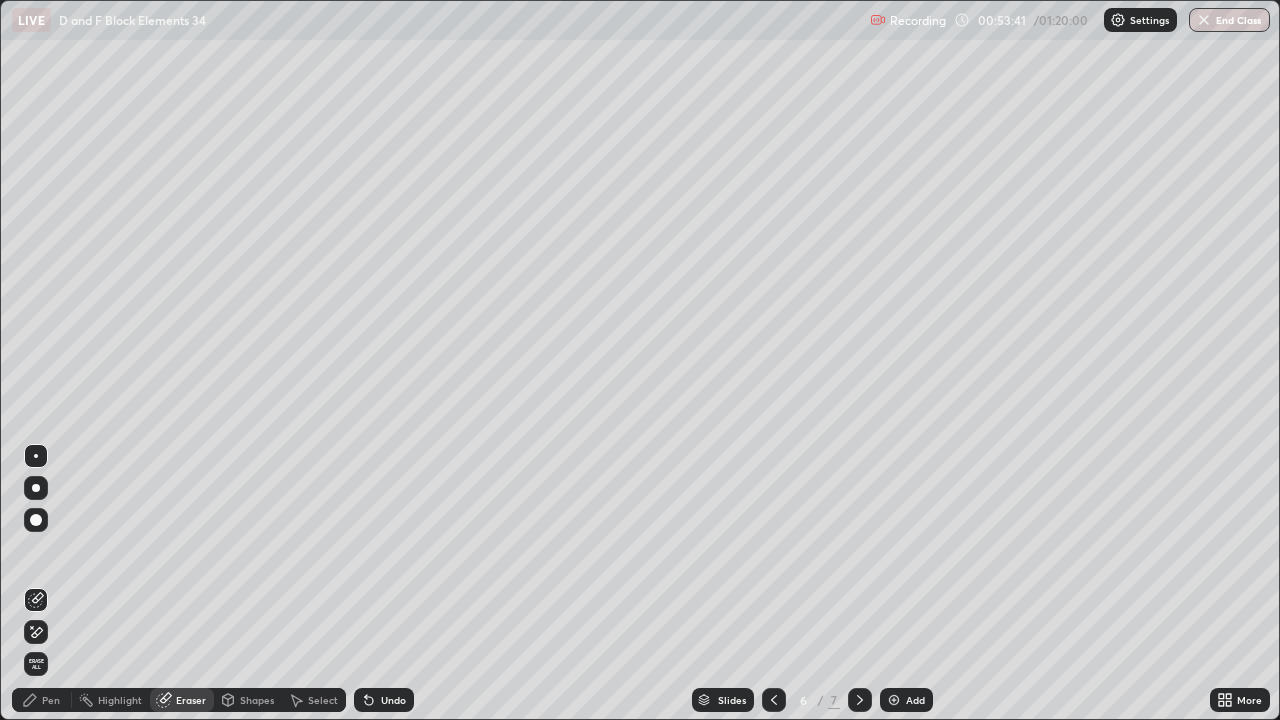 click on "Pen" at bounding box center [51, 700] 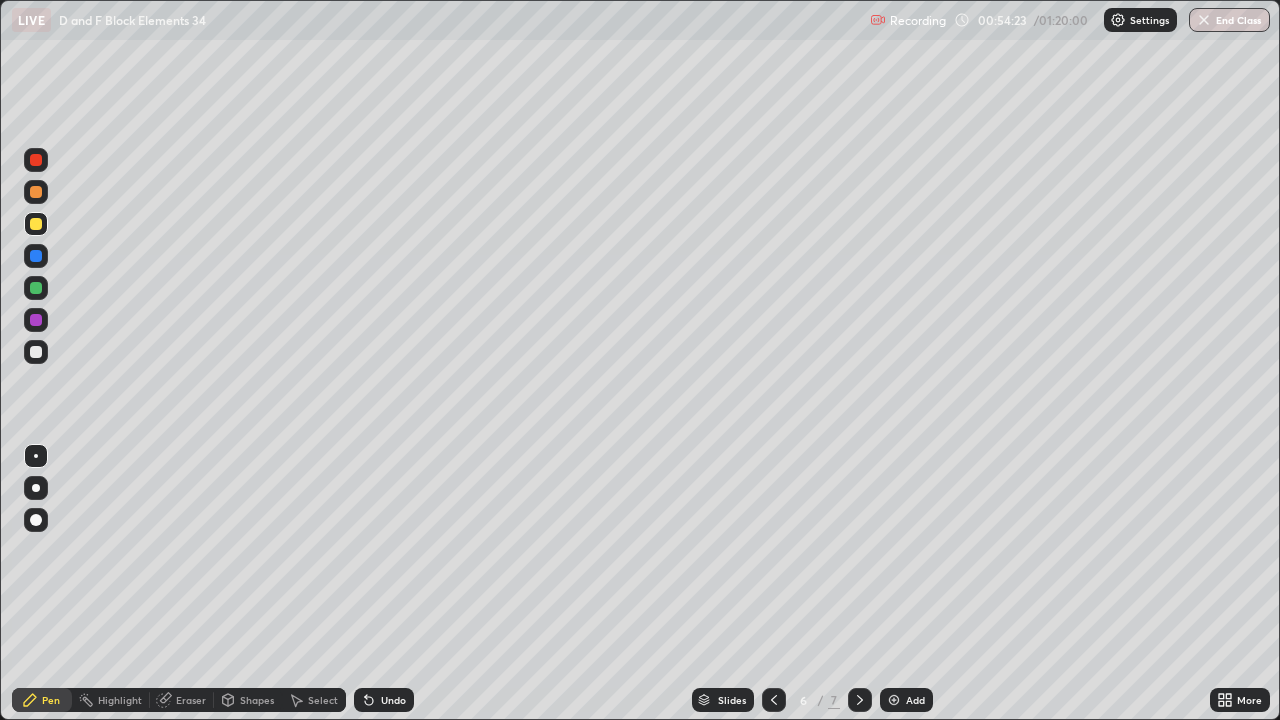 click on "Eraser" at bounding box center [191, 700] 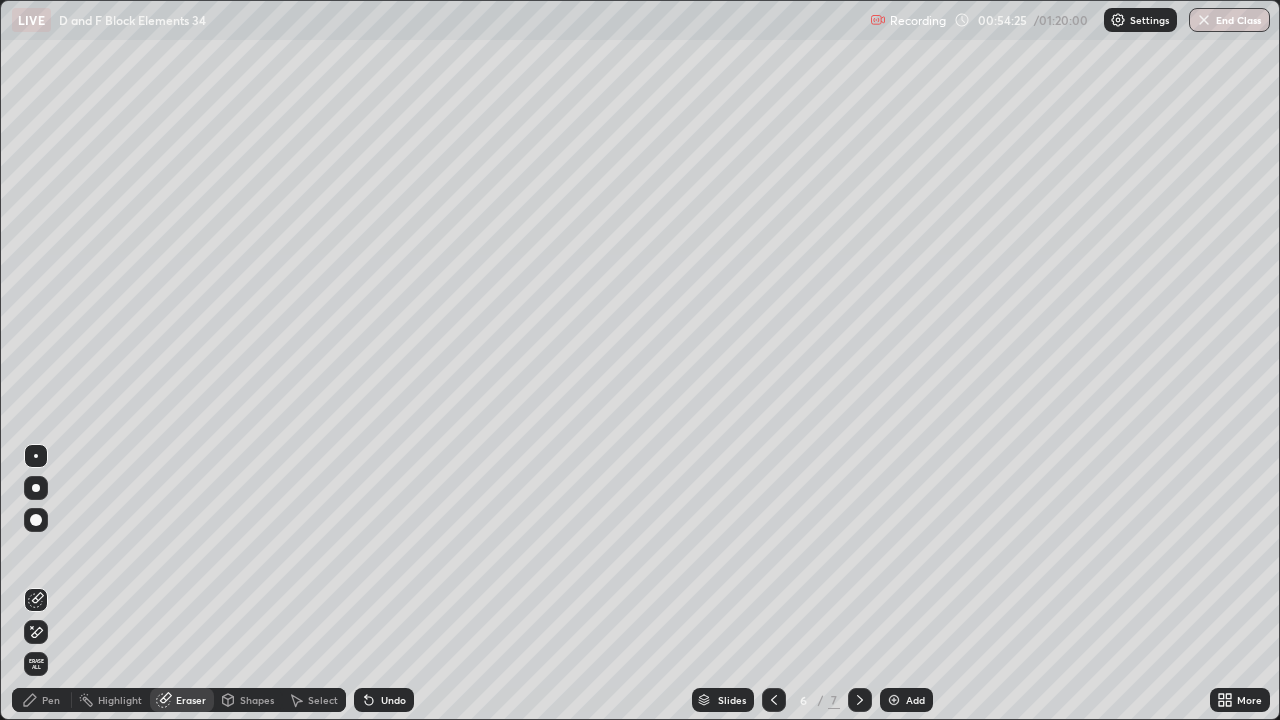 click on "Pen" at bounding box center (51, 700) 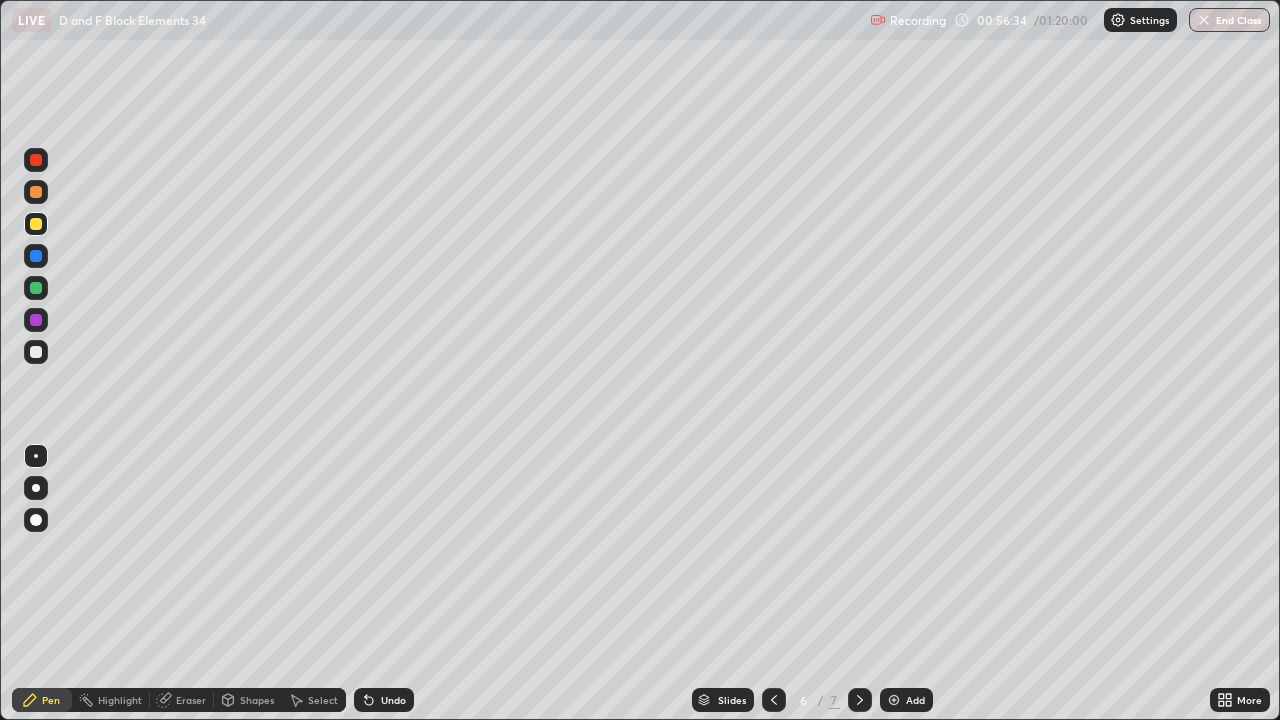 click on "Eraser" at bounding box center (191, 700) 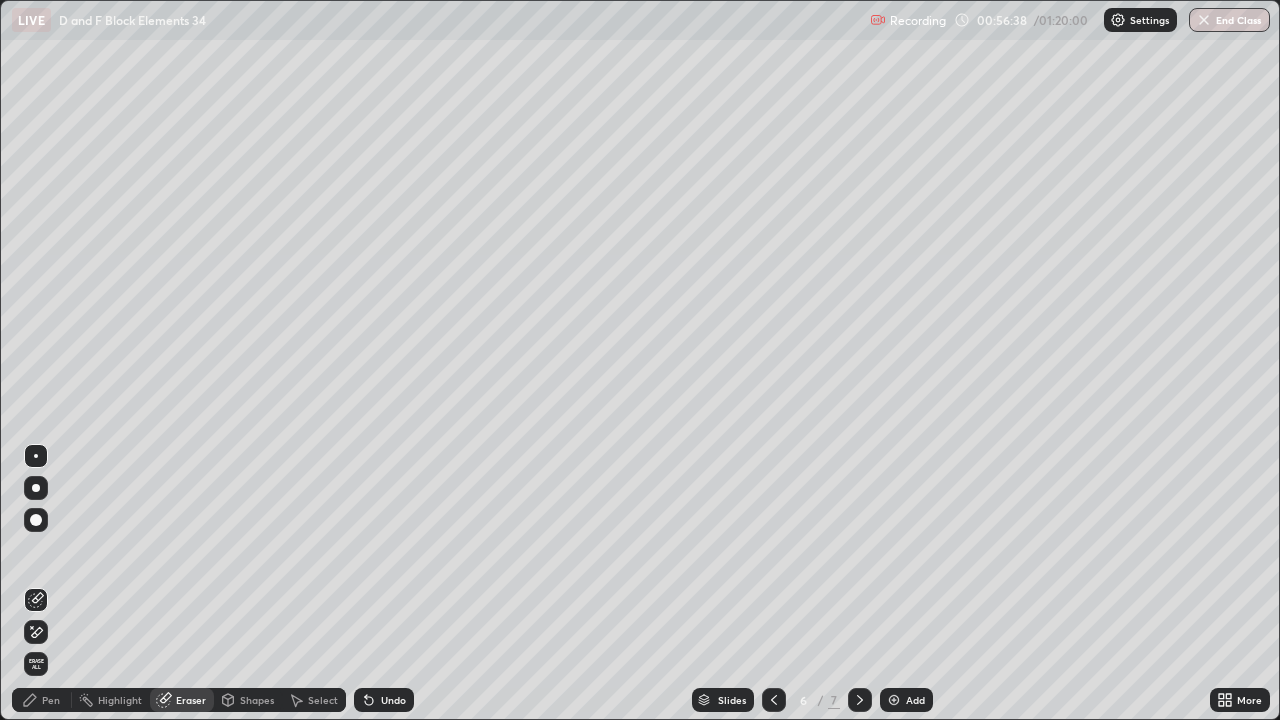 click on "Pen" at bounding box center (51, 700) 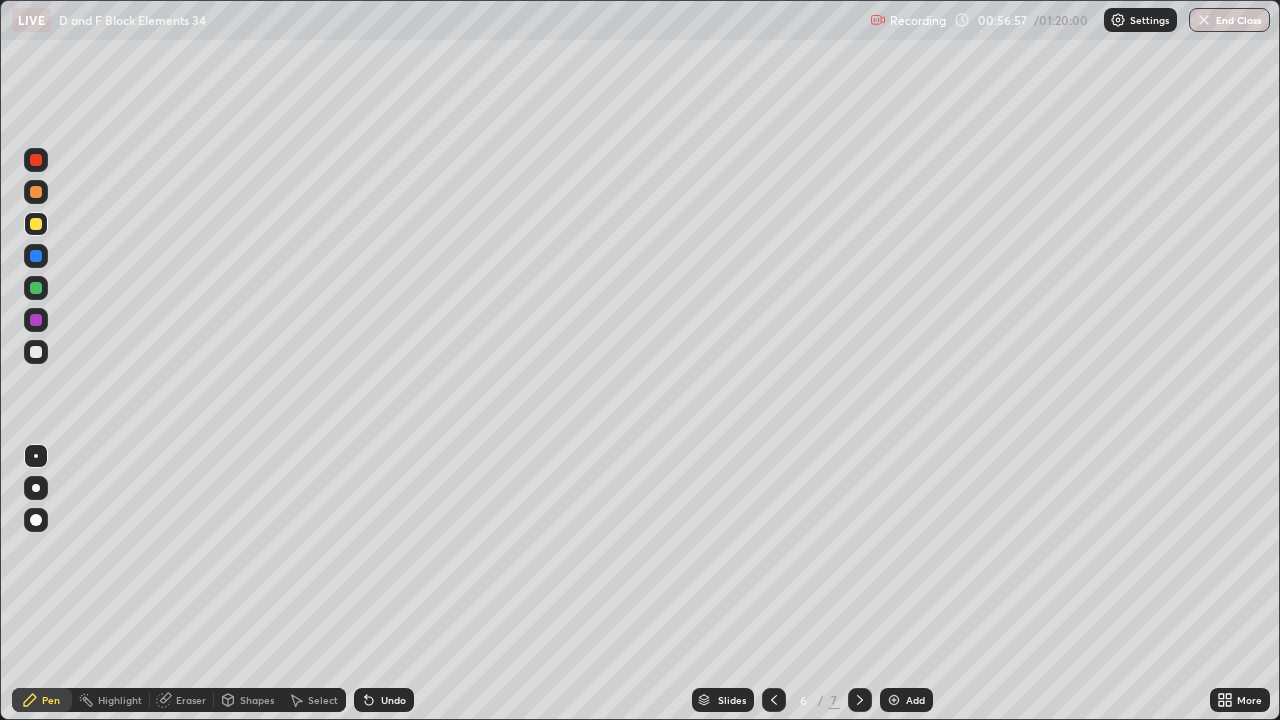 click at bounding box center (36, 192) 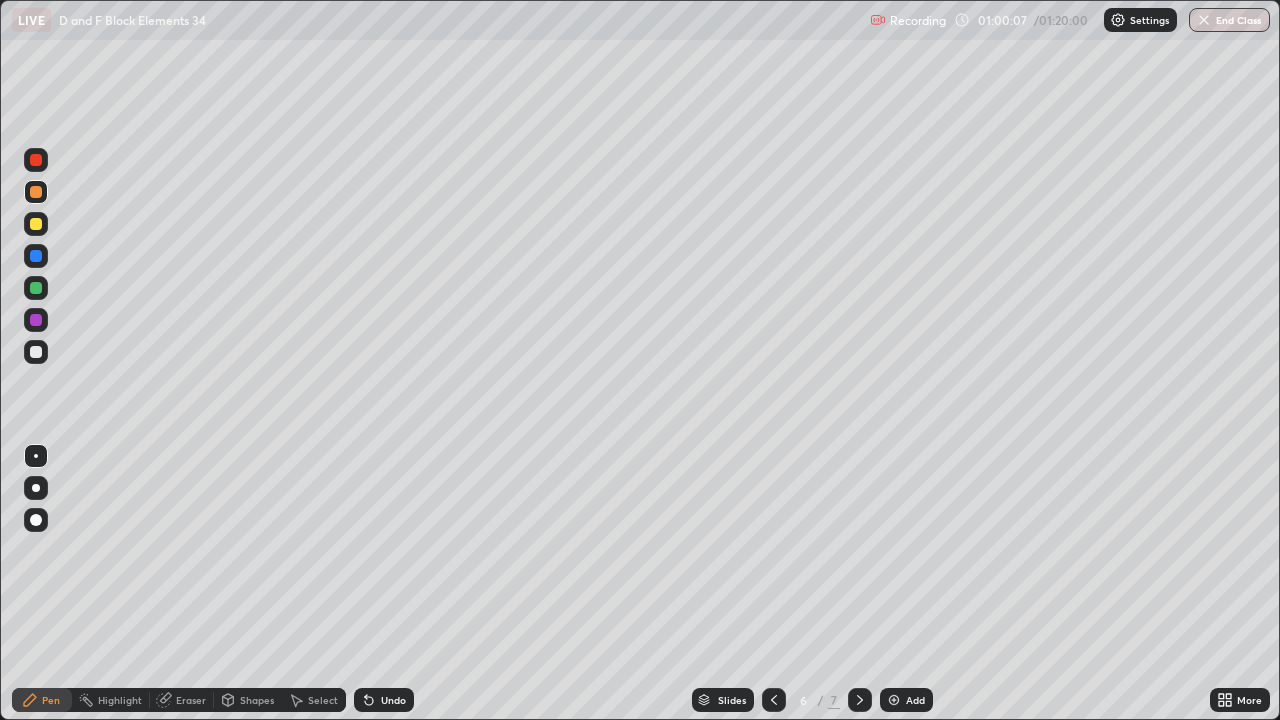 click on "Eraser" at bounding box center [191, 700] 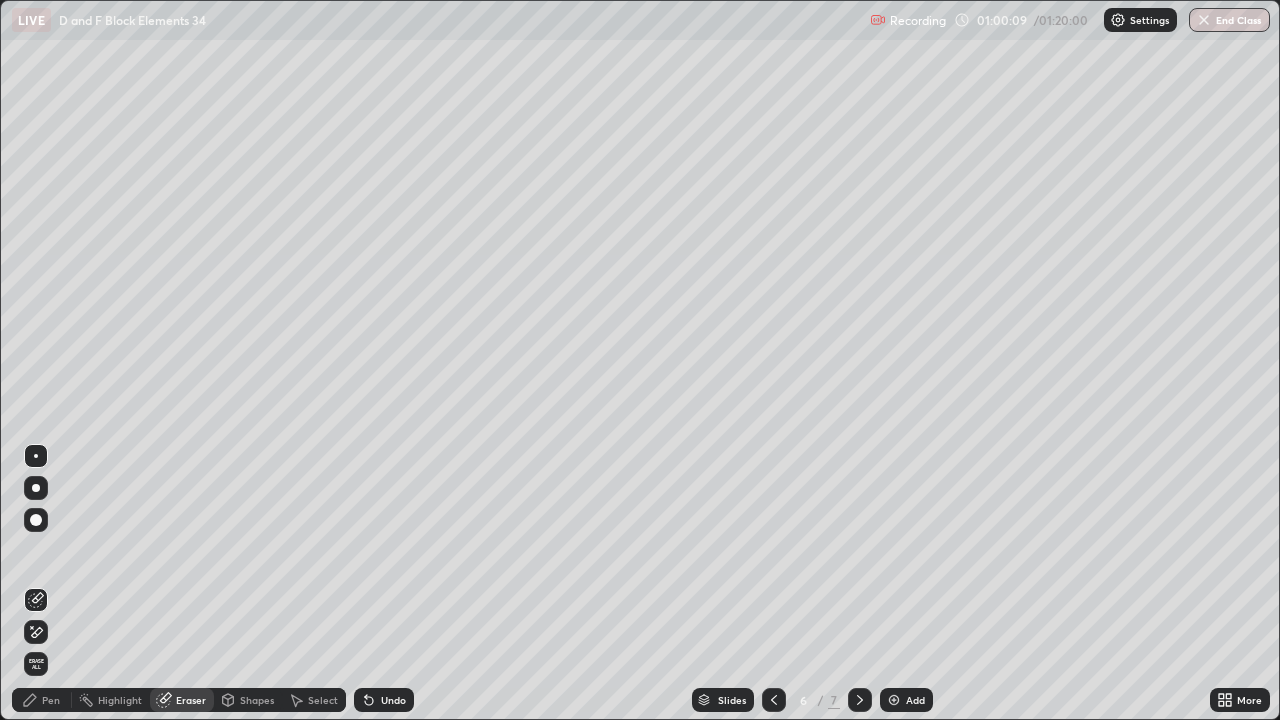 click on "Pen" at bounding box center (51, 700) 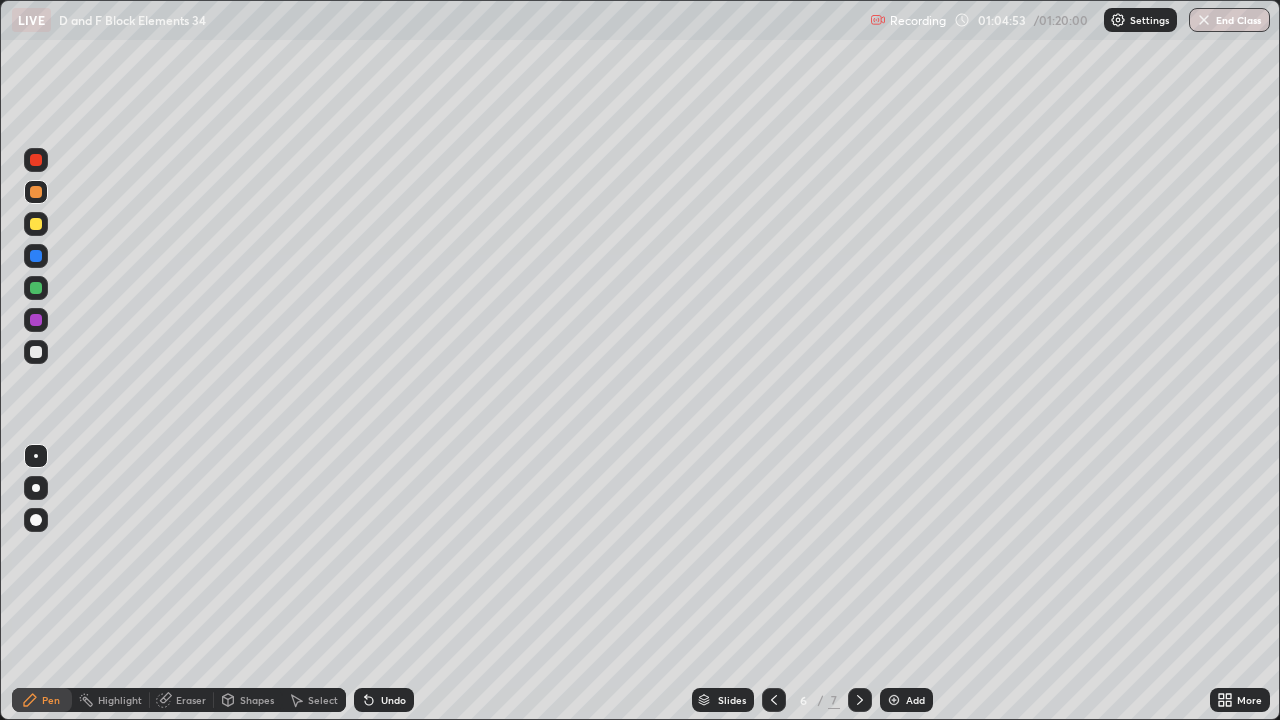 click on "Add" at bounding box center (906, 700) 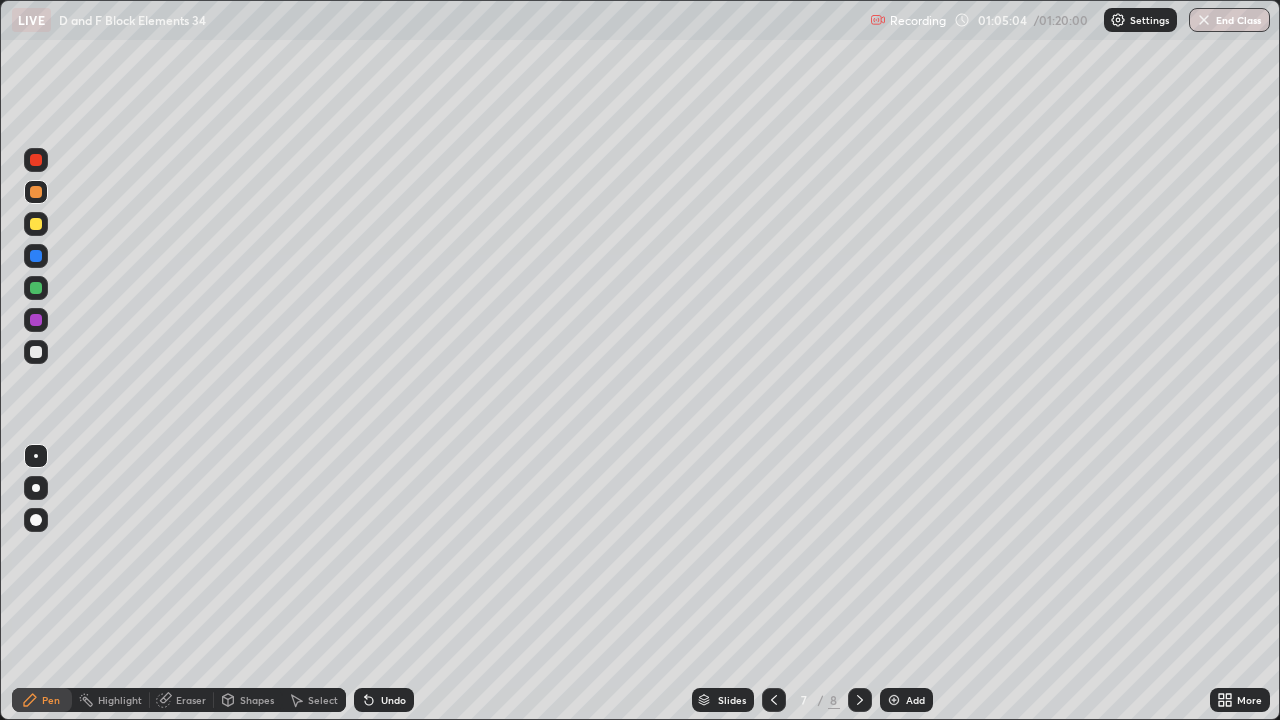 click on "Eraser" at bounding box center [191, 700] 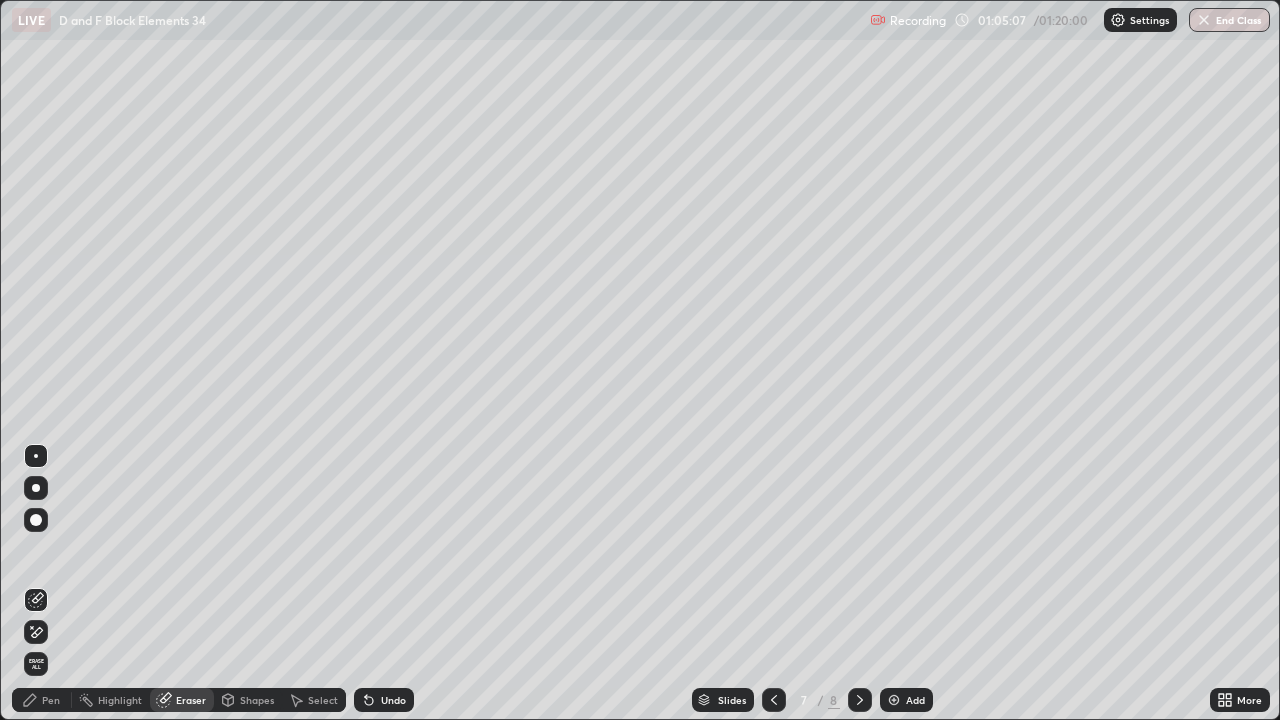 click on "Pen" at bounding box center (51, 700) 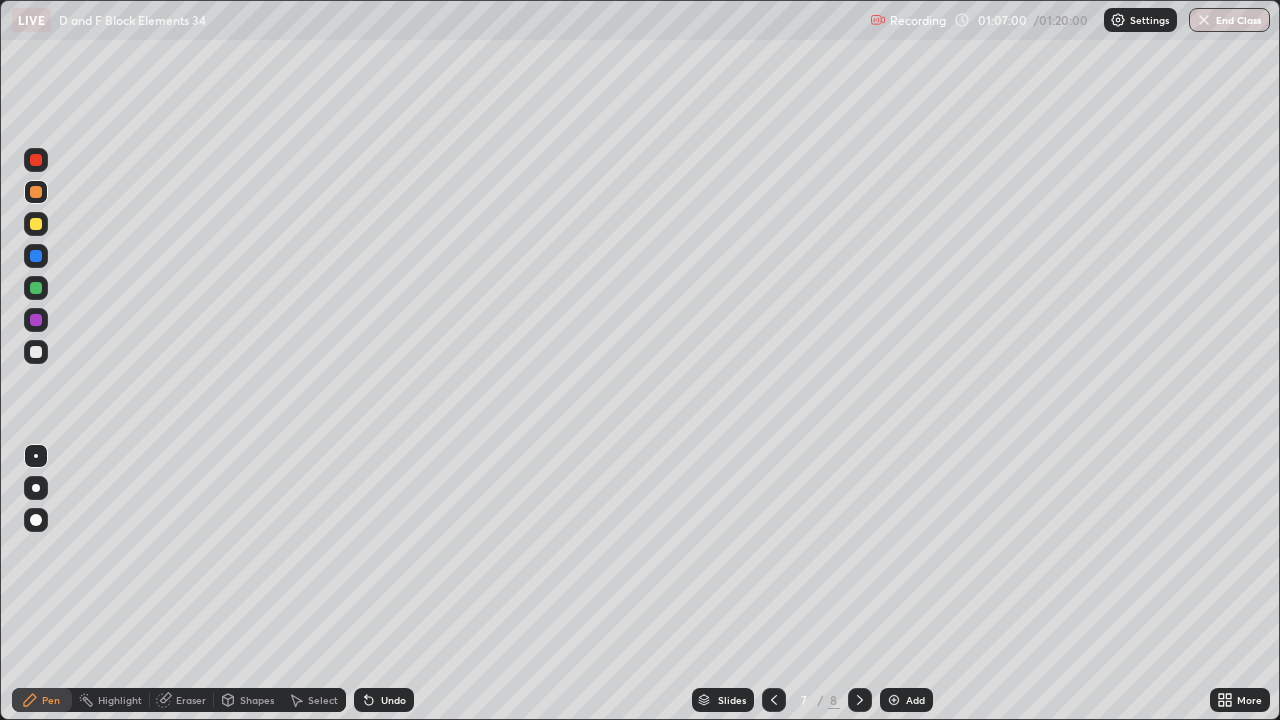 click at bounding box center (36, 224) 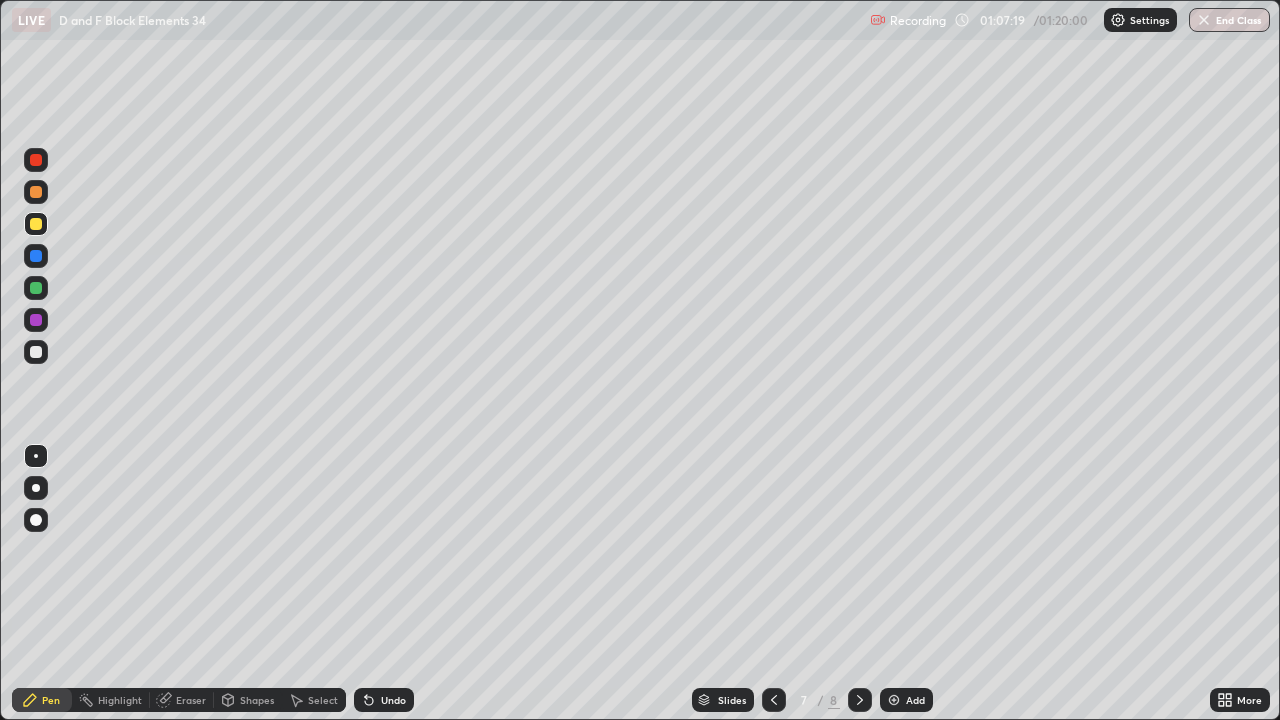 click at bounding box center (774, 700) 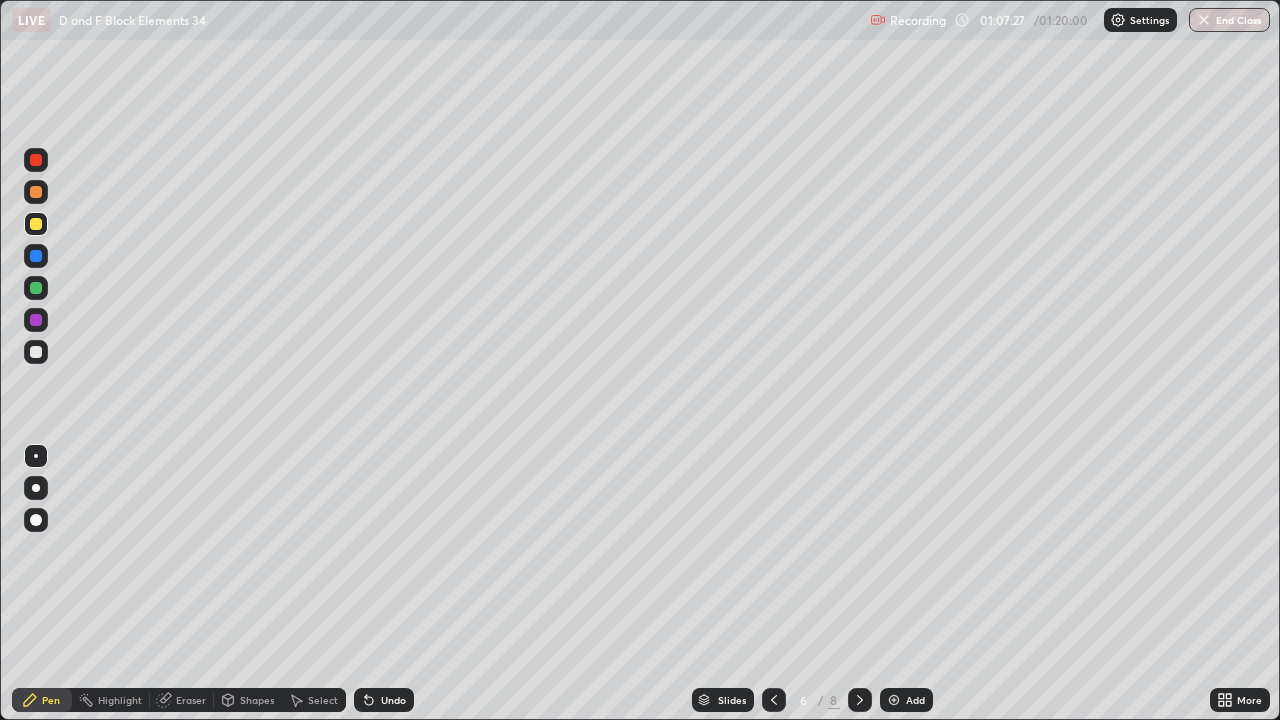 click 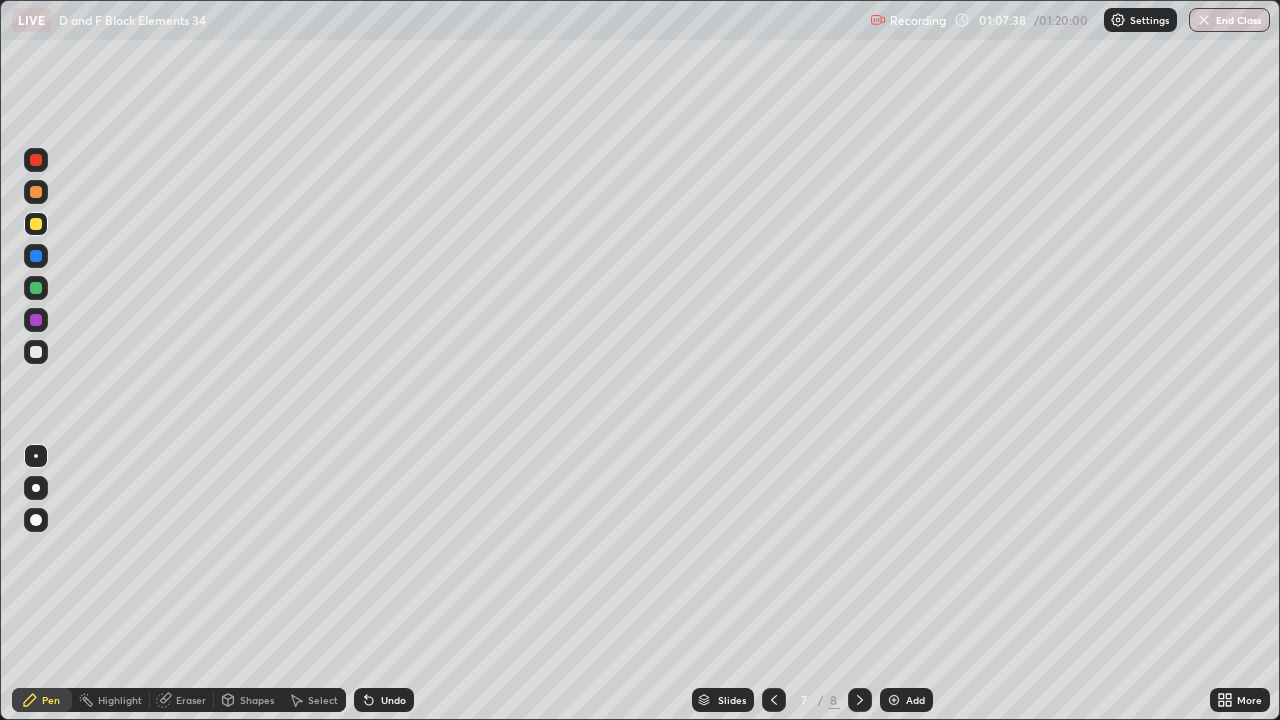 click at bounding box center (36, 288) 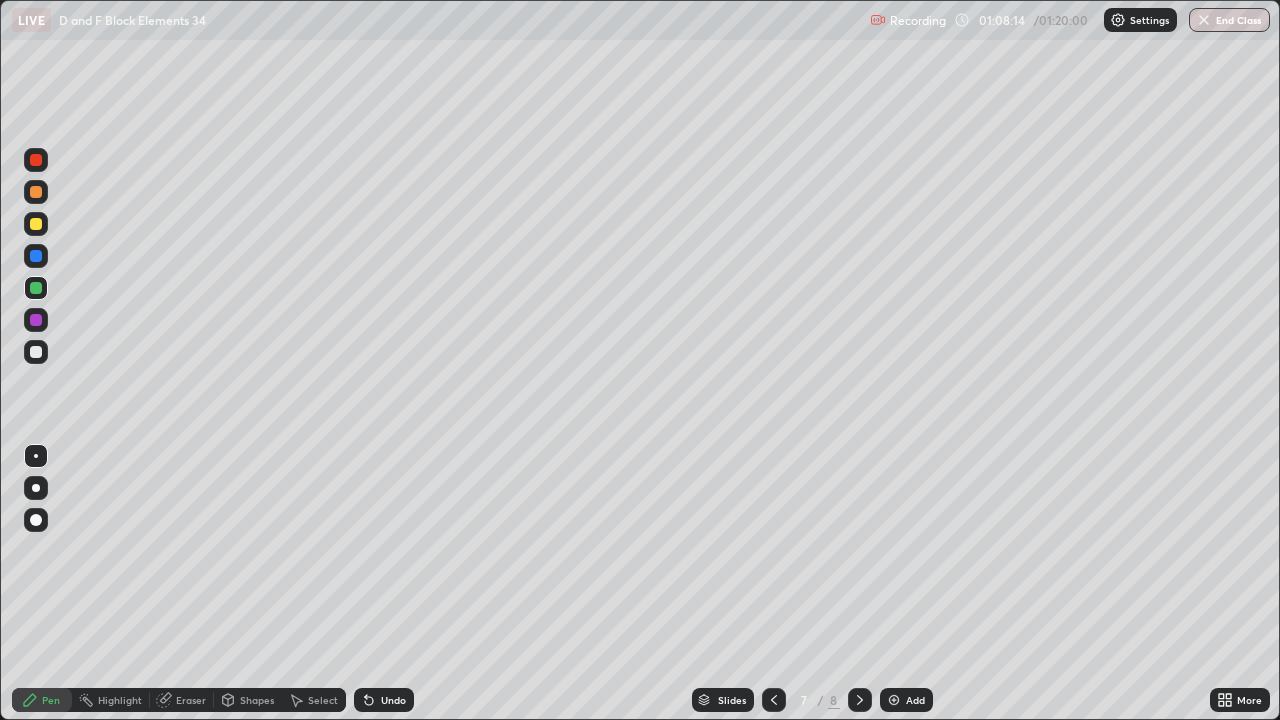 click on "Eraser" at bounding box center [191, 700] 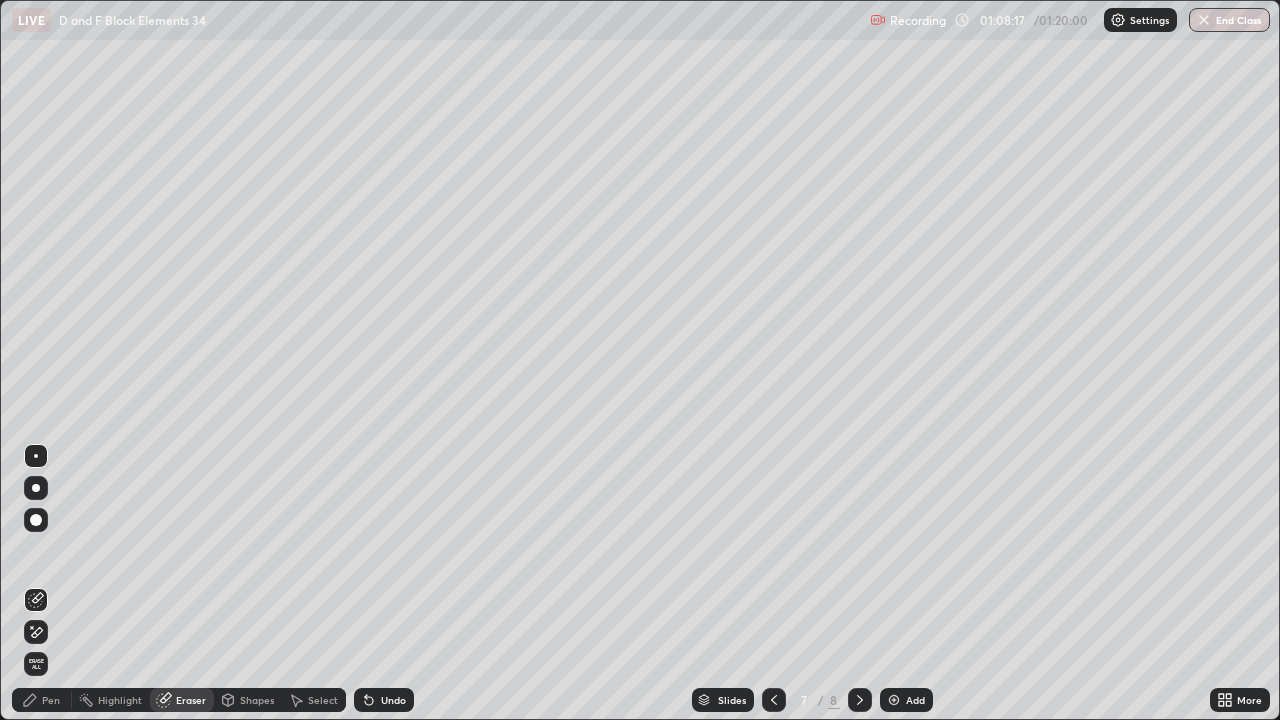 click on "Pen" at bounding box center [51, 700] 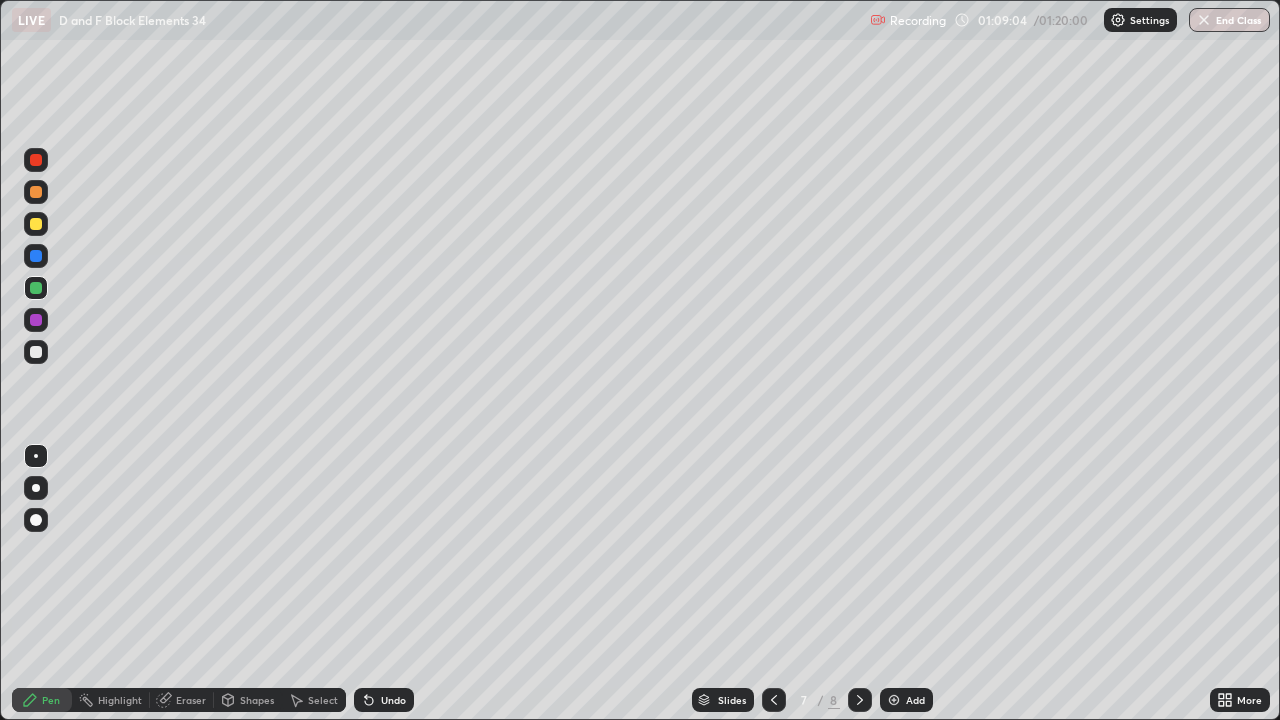 click at bounding box center [36, 224] 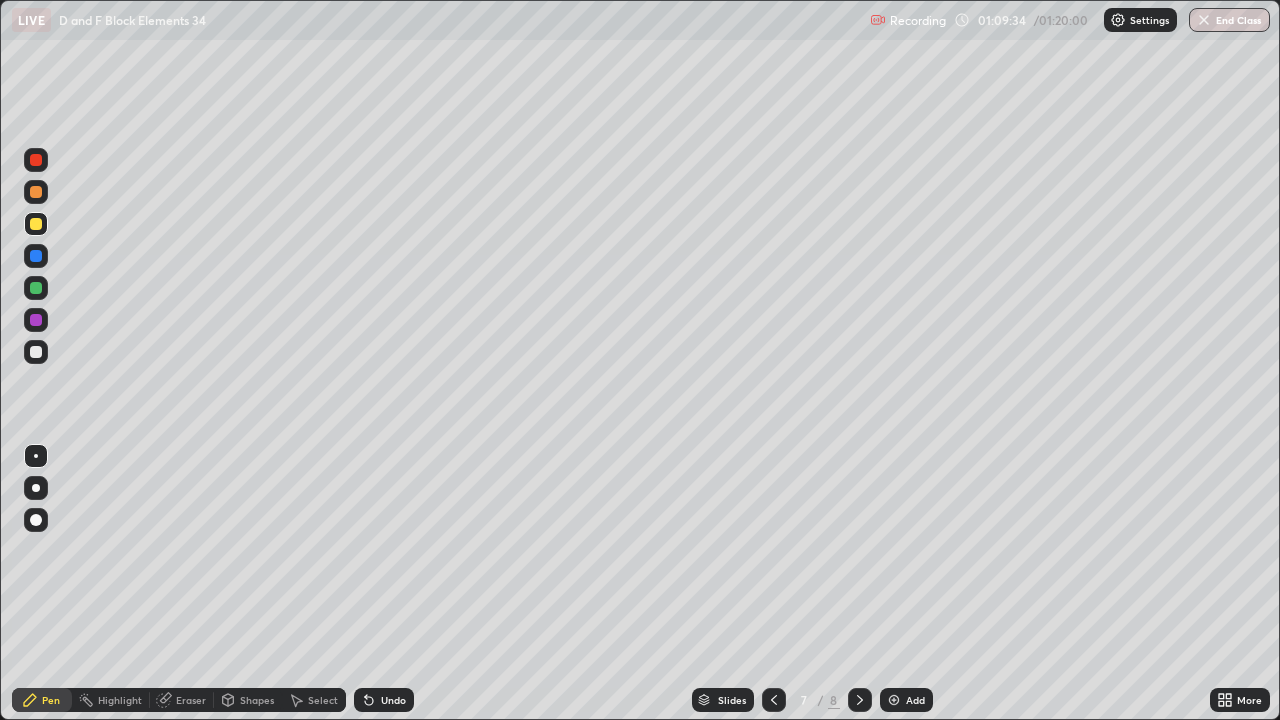 click at bounding box center [36, 288] 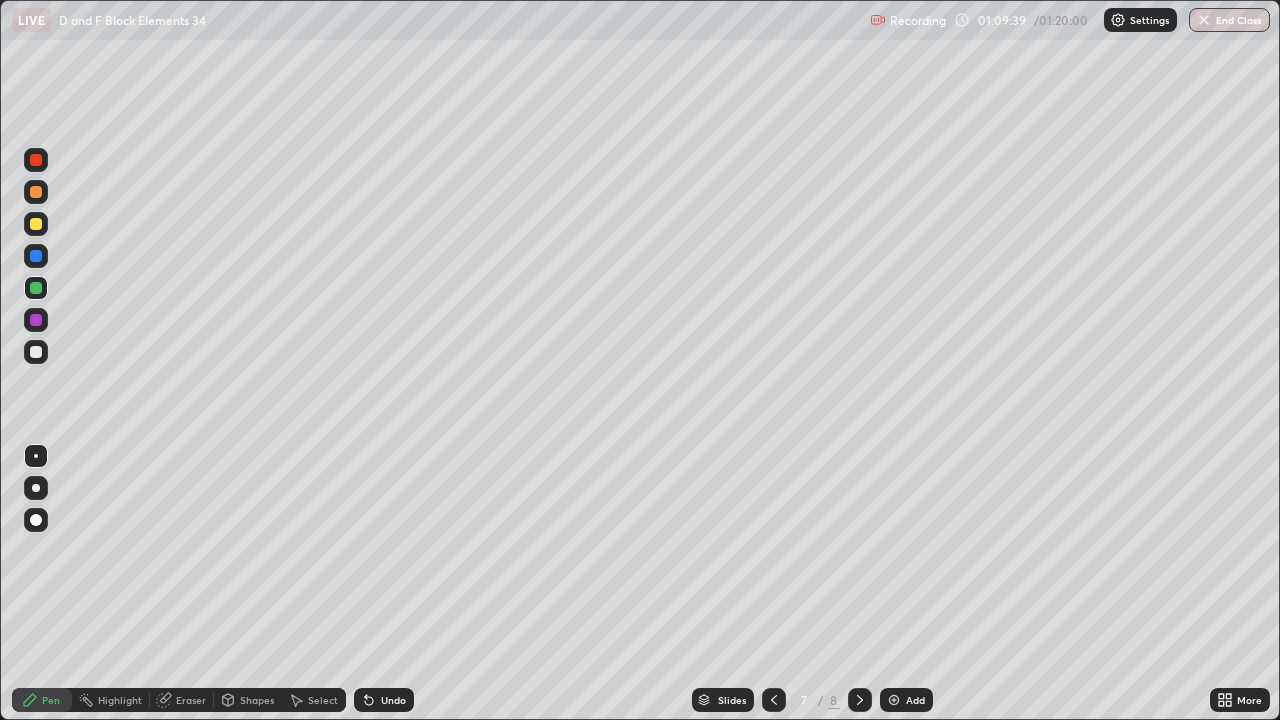 click 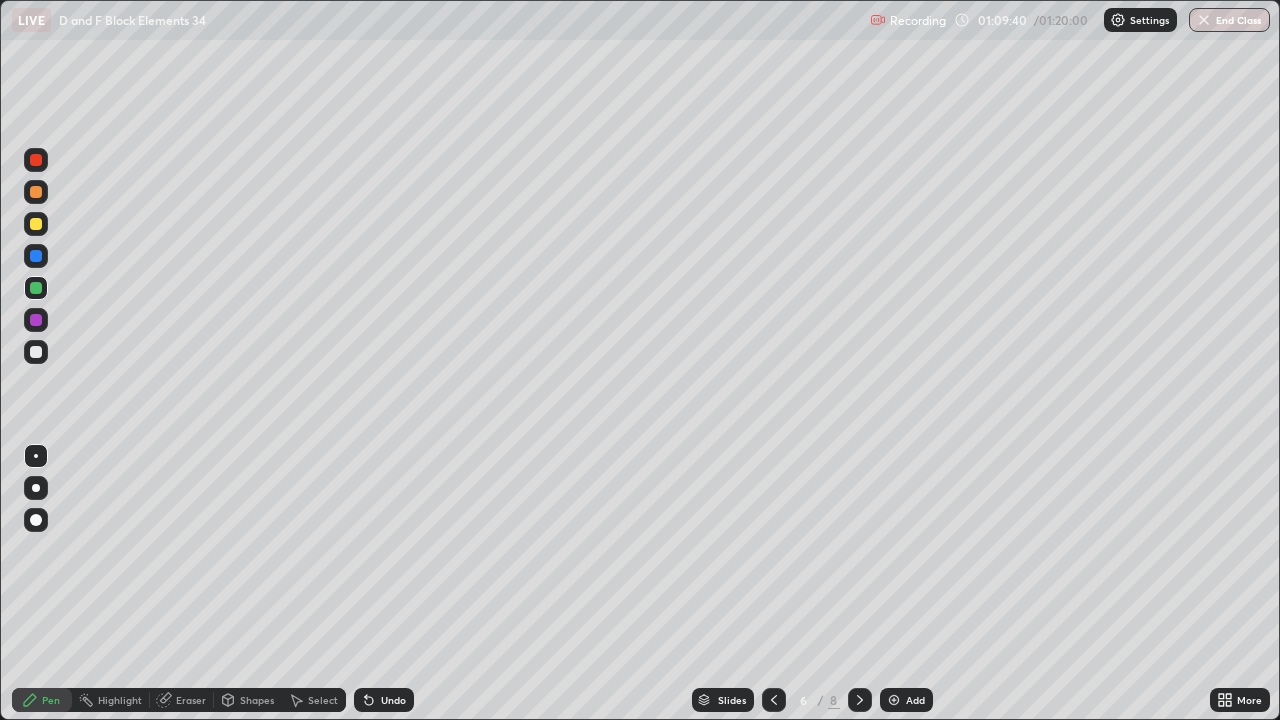 click 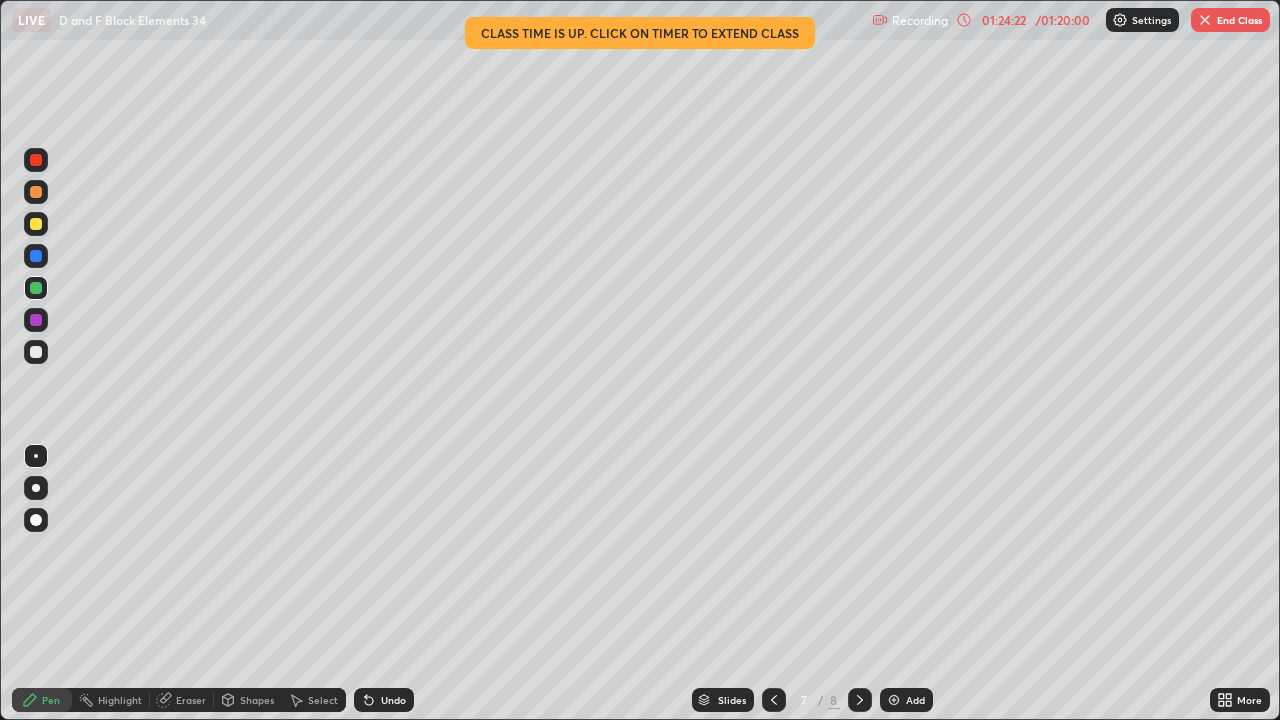 click on "End Class" at bounding box center (1230, 20) 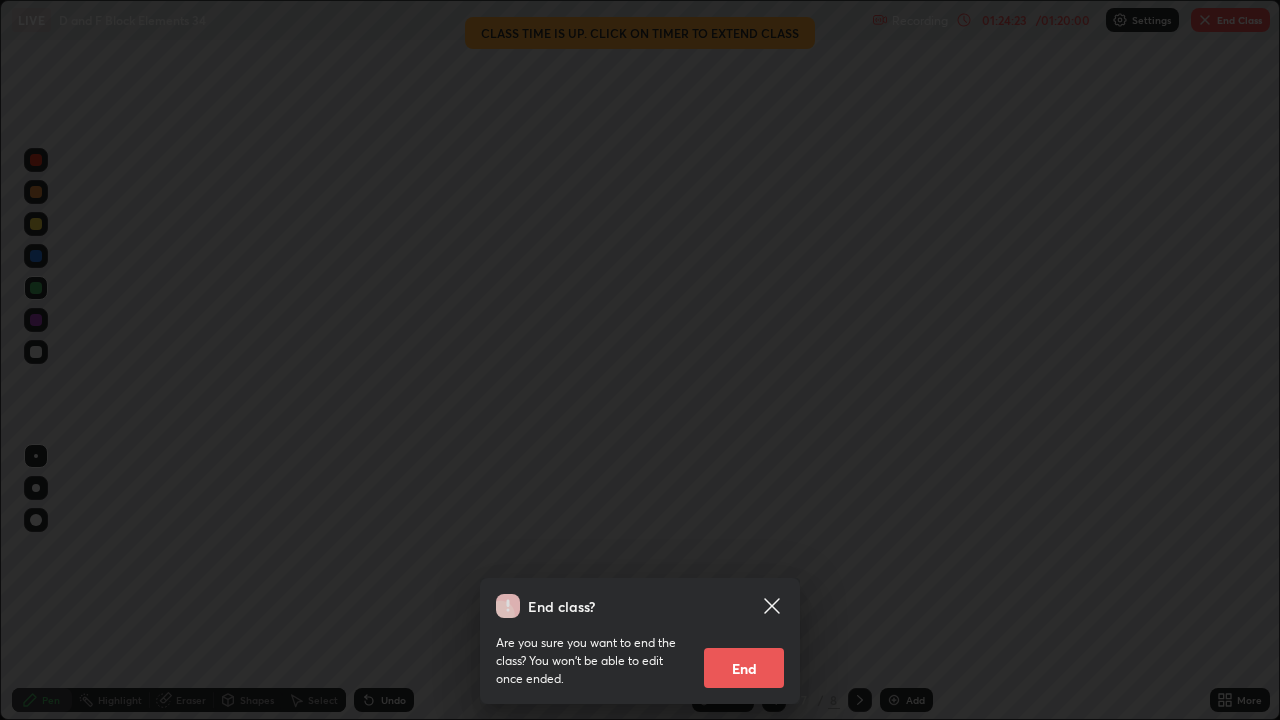 click on "End" at bounding box center (744, 668) 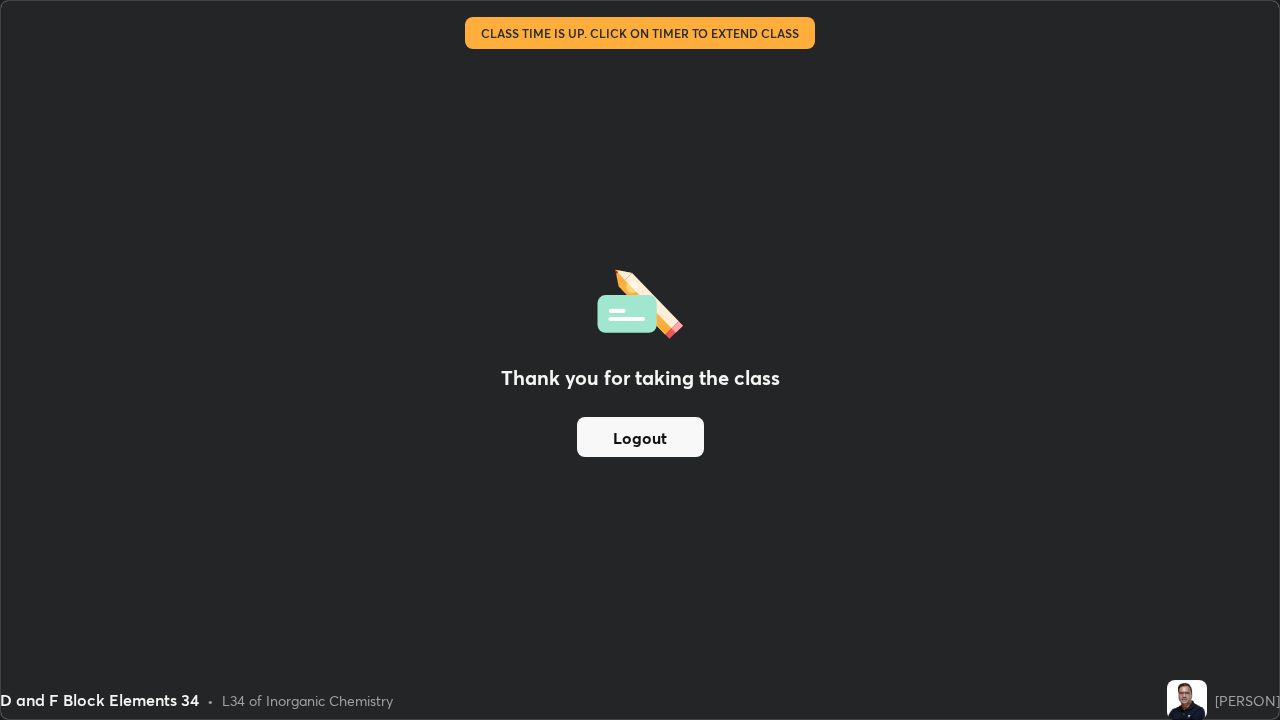 click on "Logout" at bounding box center [640, 437] 